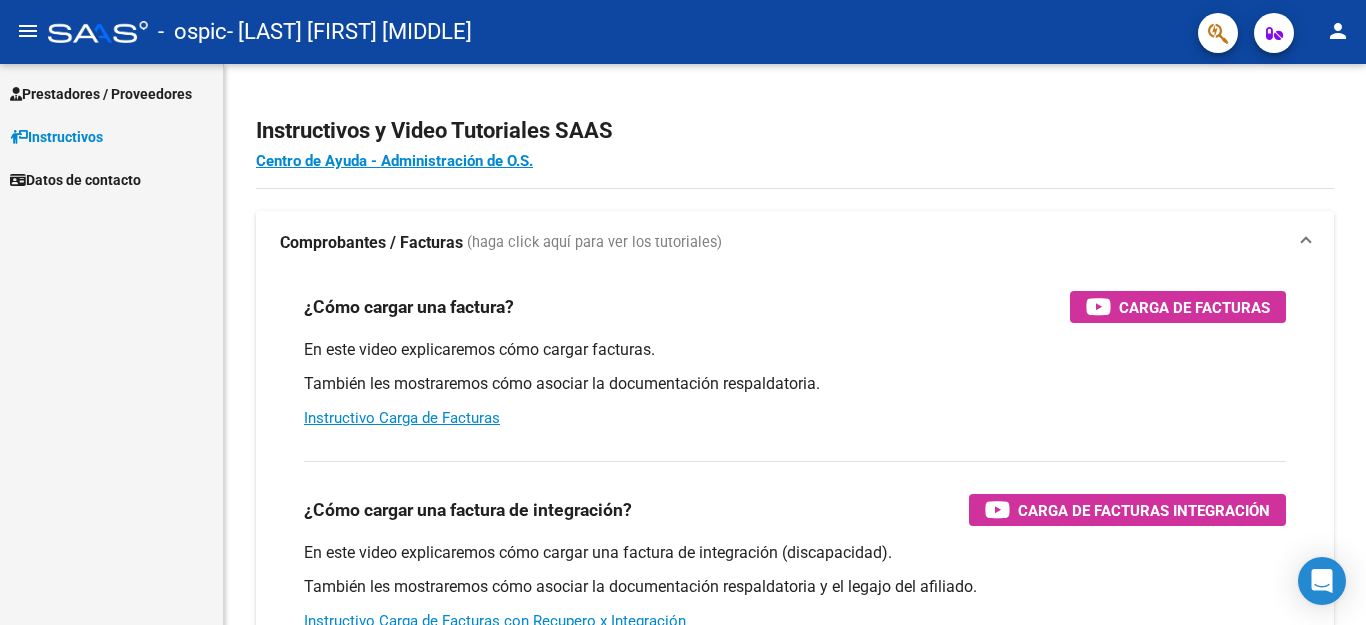 scroll, scrollTop: 0, scrollLeft: 0, axis: both 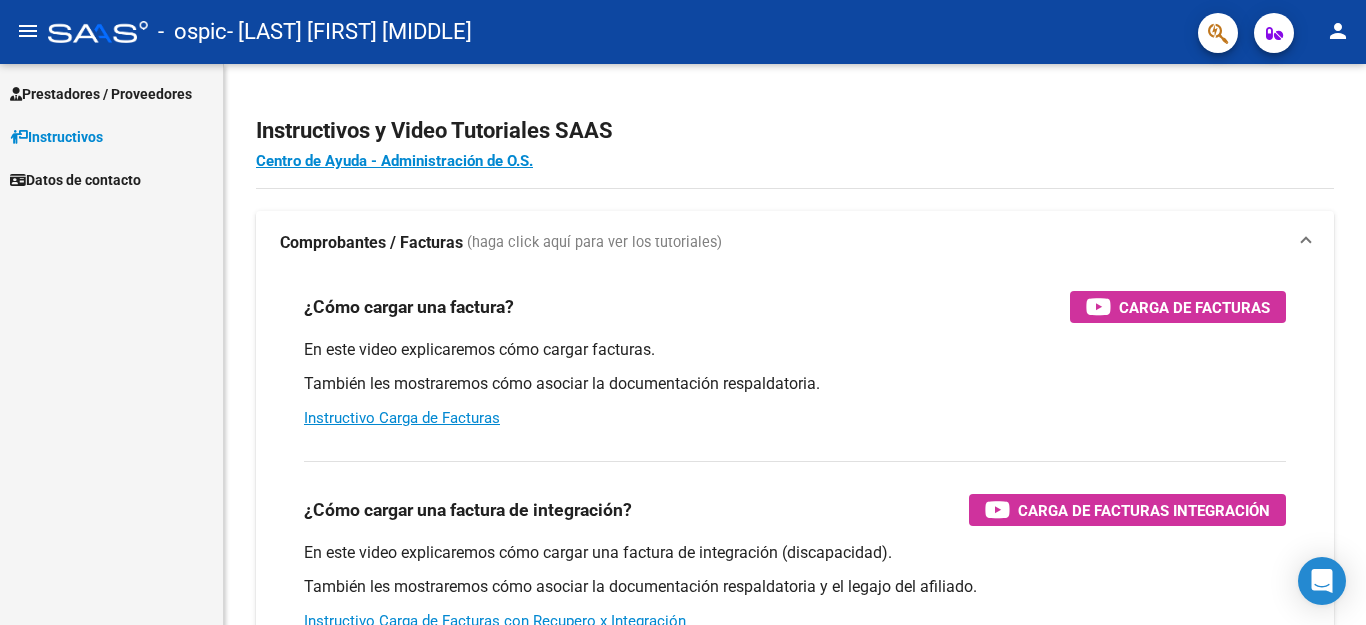 click on "Prestadores / Proveedores" at bounding box center (101, 94) 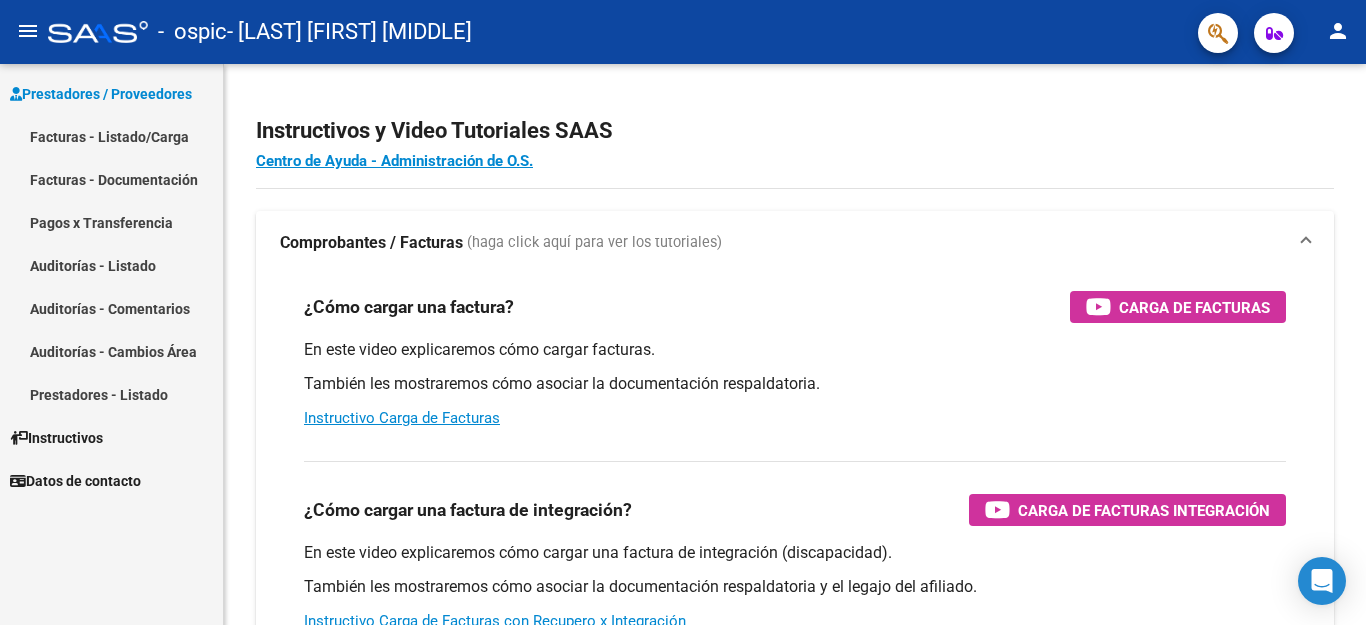 click on "Facturas - Listado/Carga" at bounding box center (111, 136) 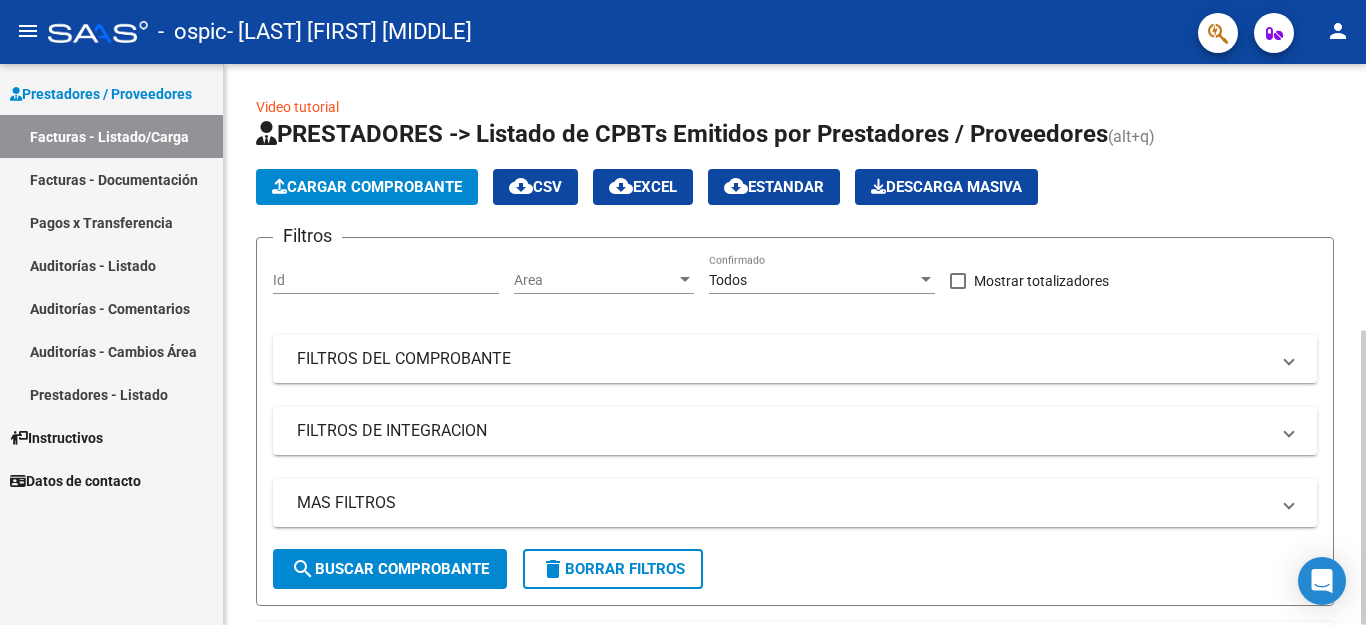 click on "Cargar Comprobante" 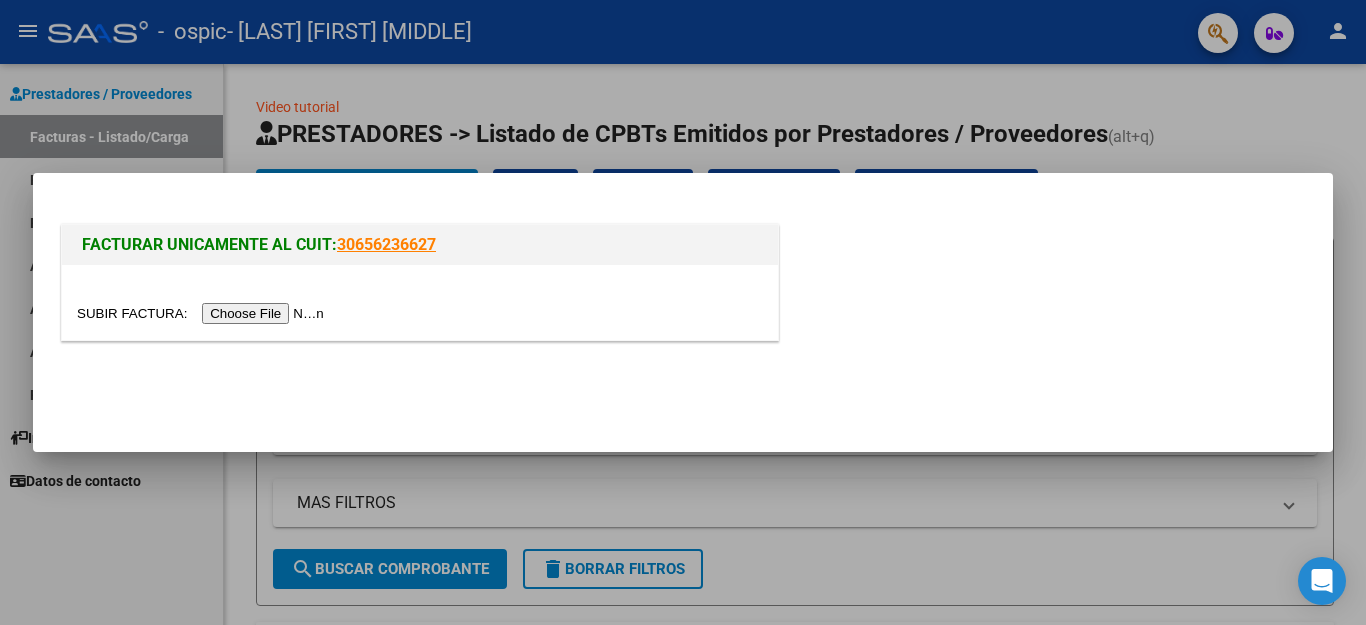 click at bounding box center [203, 313] 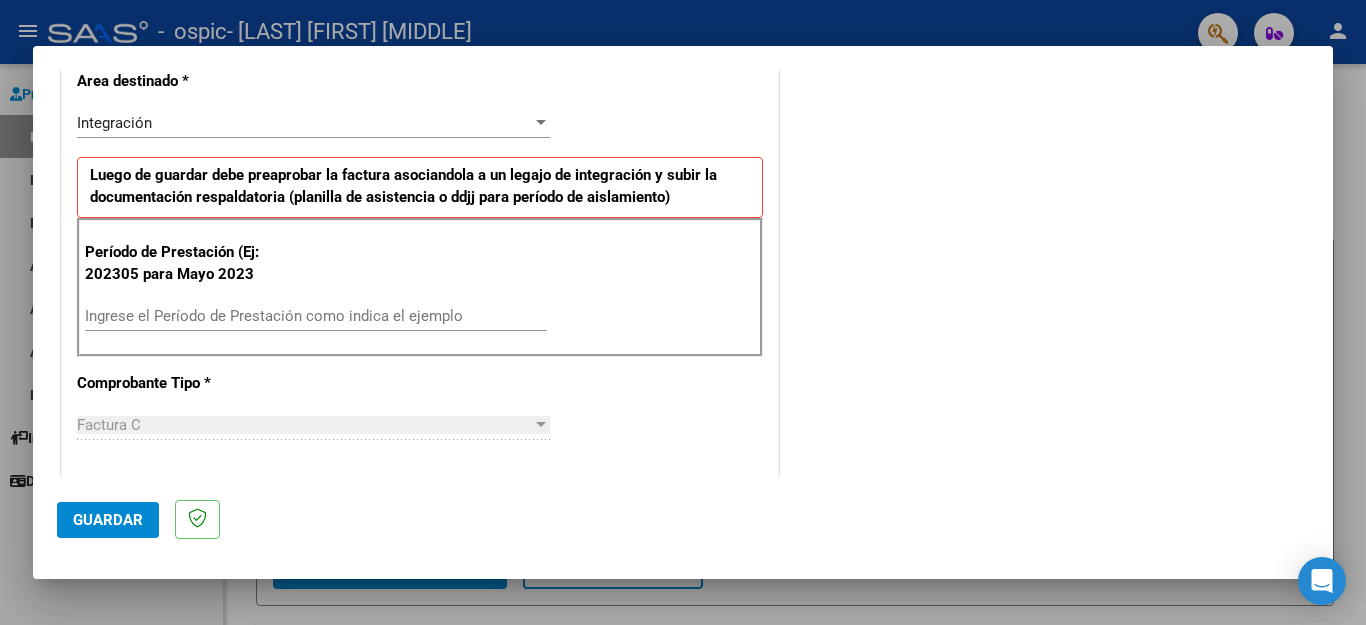 scroll, scrollTop: 439, scrollLeft: 0, axis: vertical 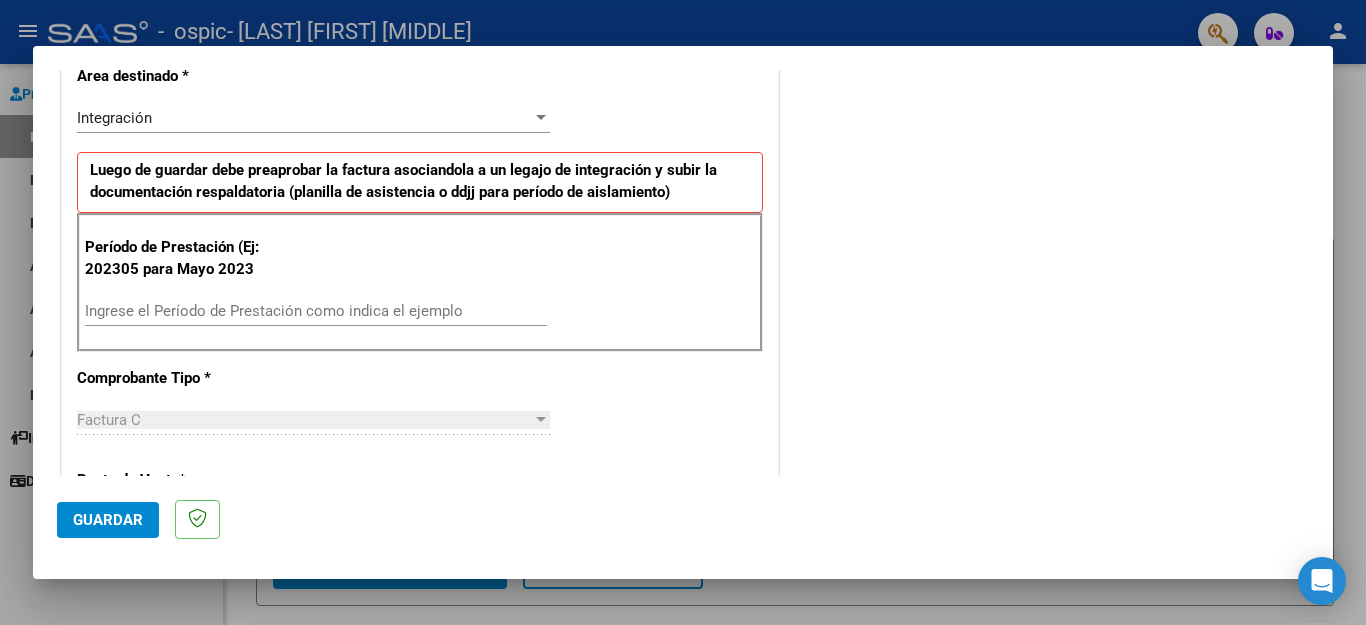 click on "Ingrese el Período de Prestación como indica el ejemplo" at bounding box center [316, 311] 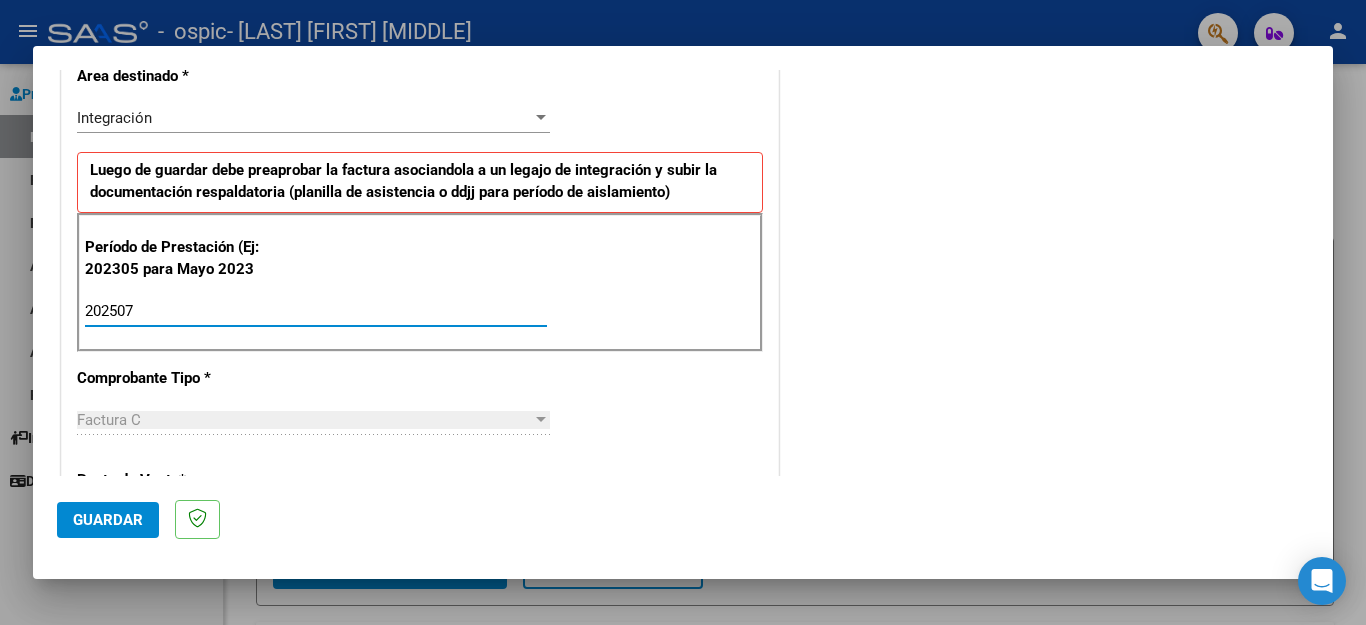 type on "202507" 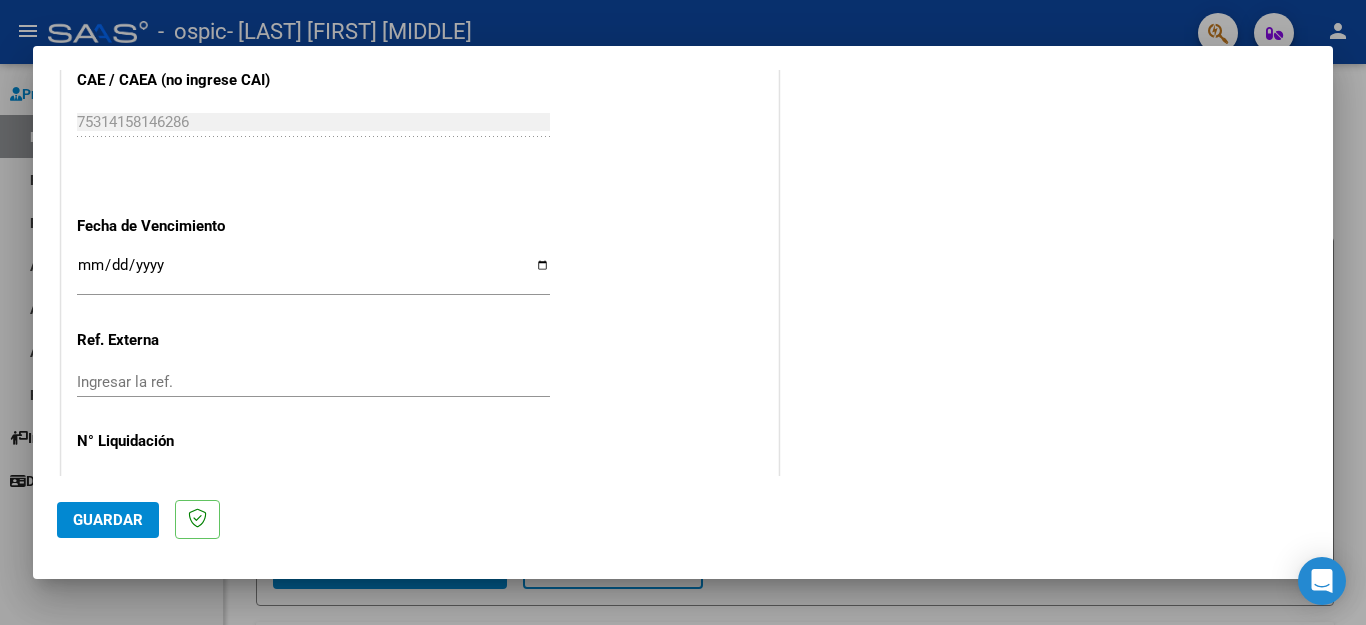 scroll, scrollTop: 1292, scrollLeft: 0, axis: vertical 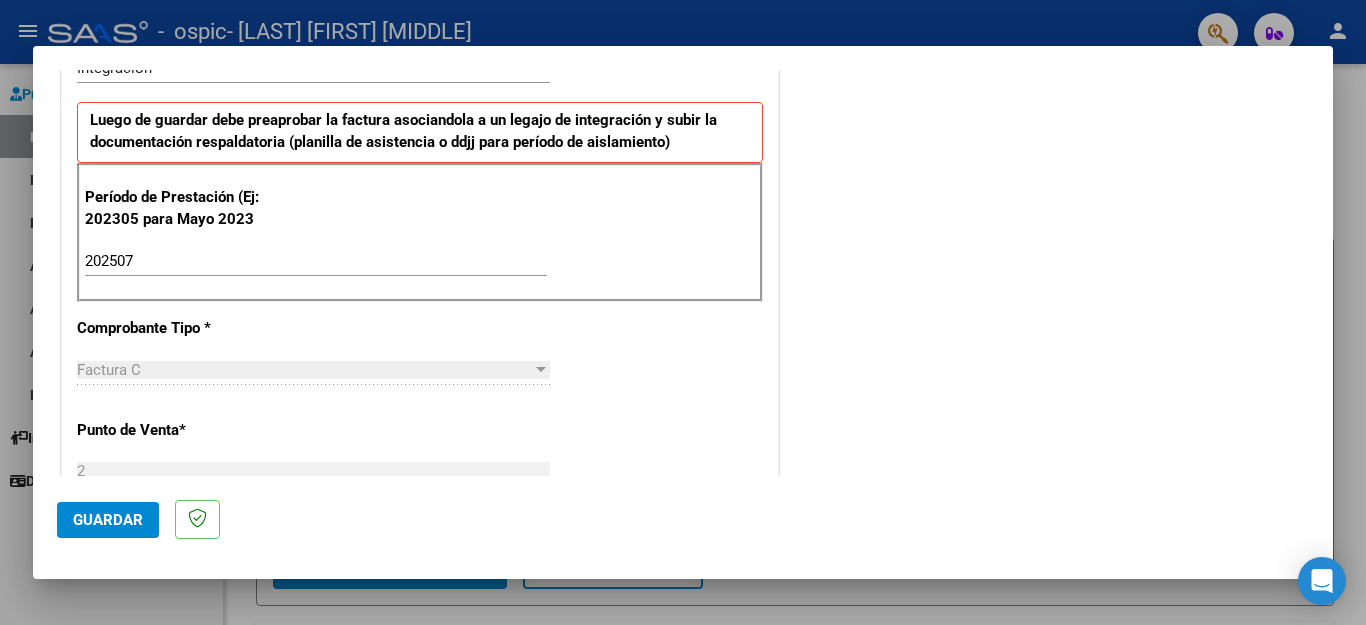 click on "Guardar" 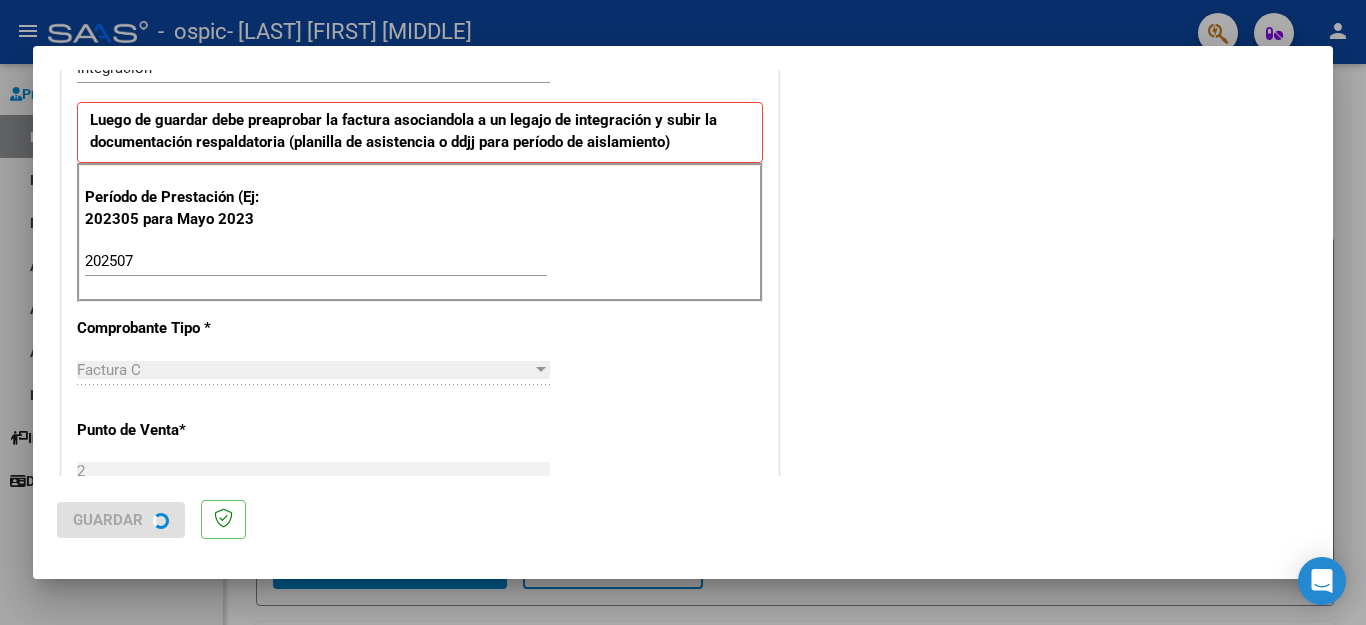 scroll, scrollTop: 0, scrollLeft: 0, axis: both 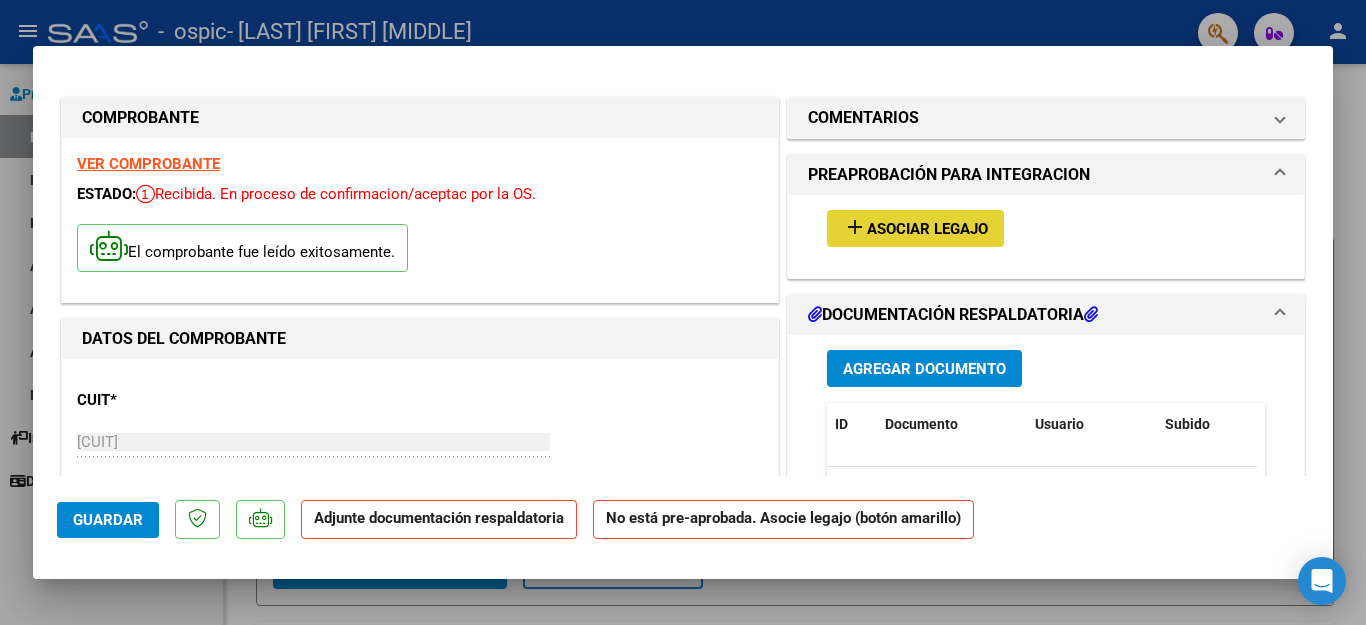 click on "Asociar Legajo" at bounding box center [927, 229] 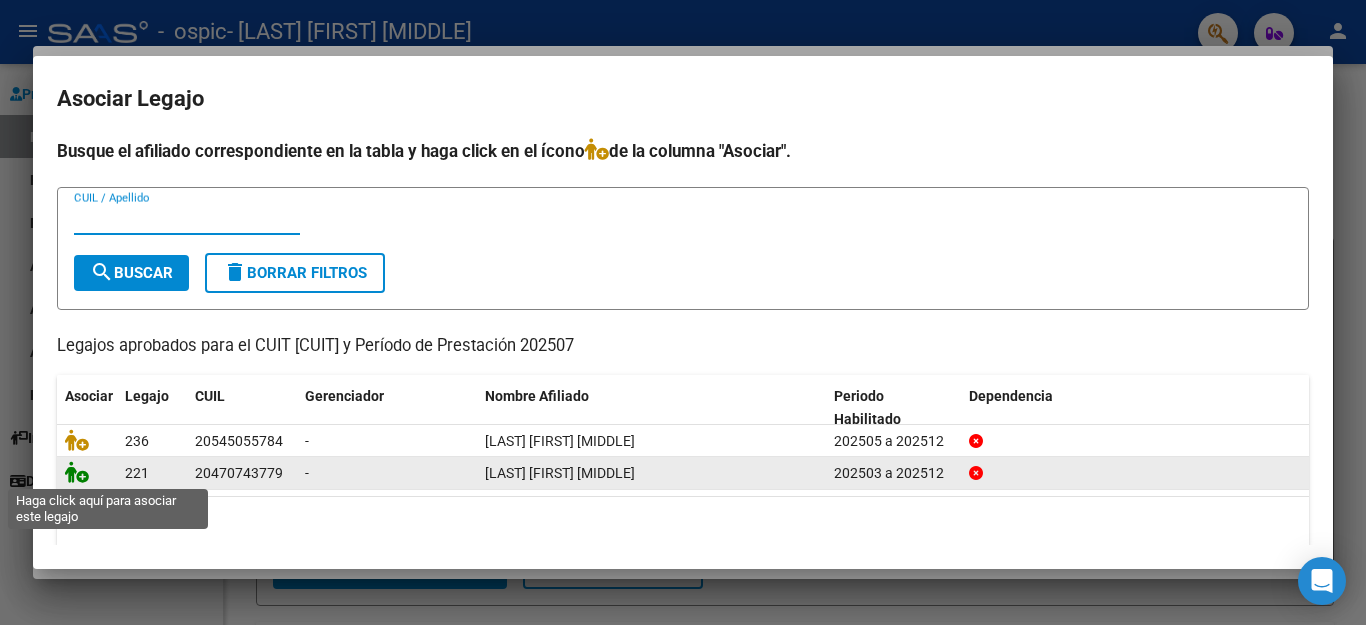 click 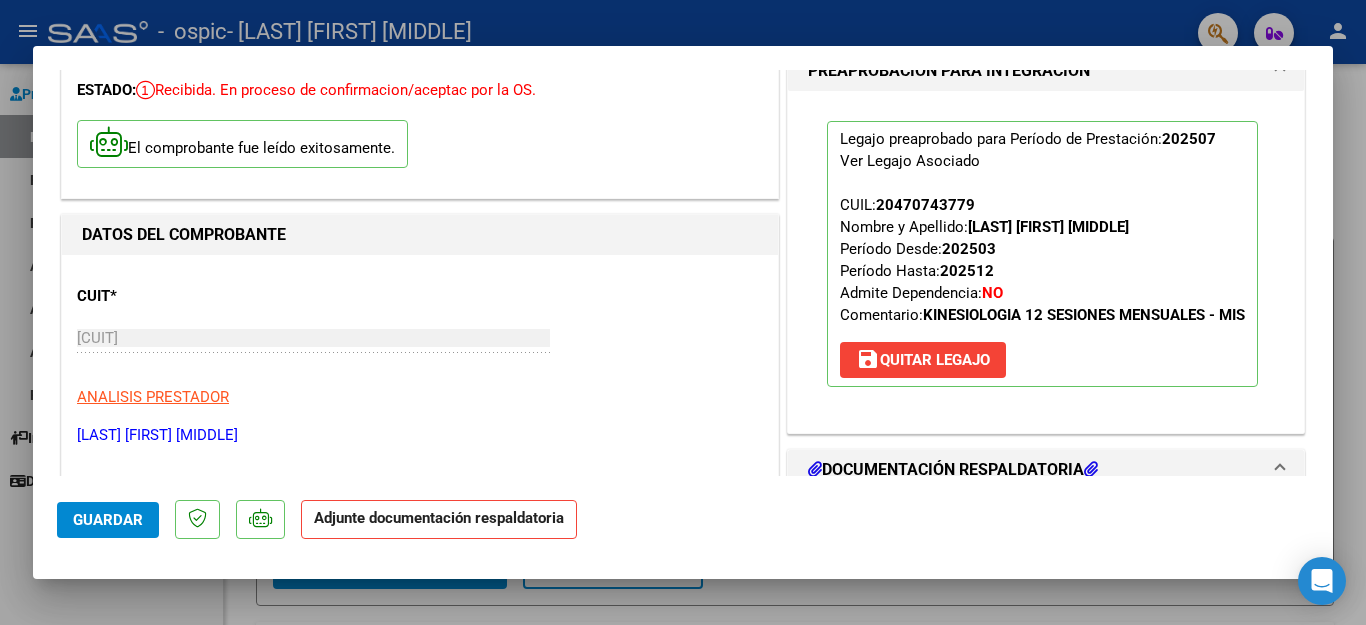 scroll, scrollTop: 138, scrollLeft: 0, axis: vertical 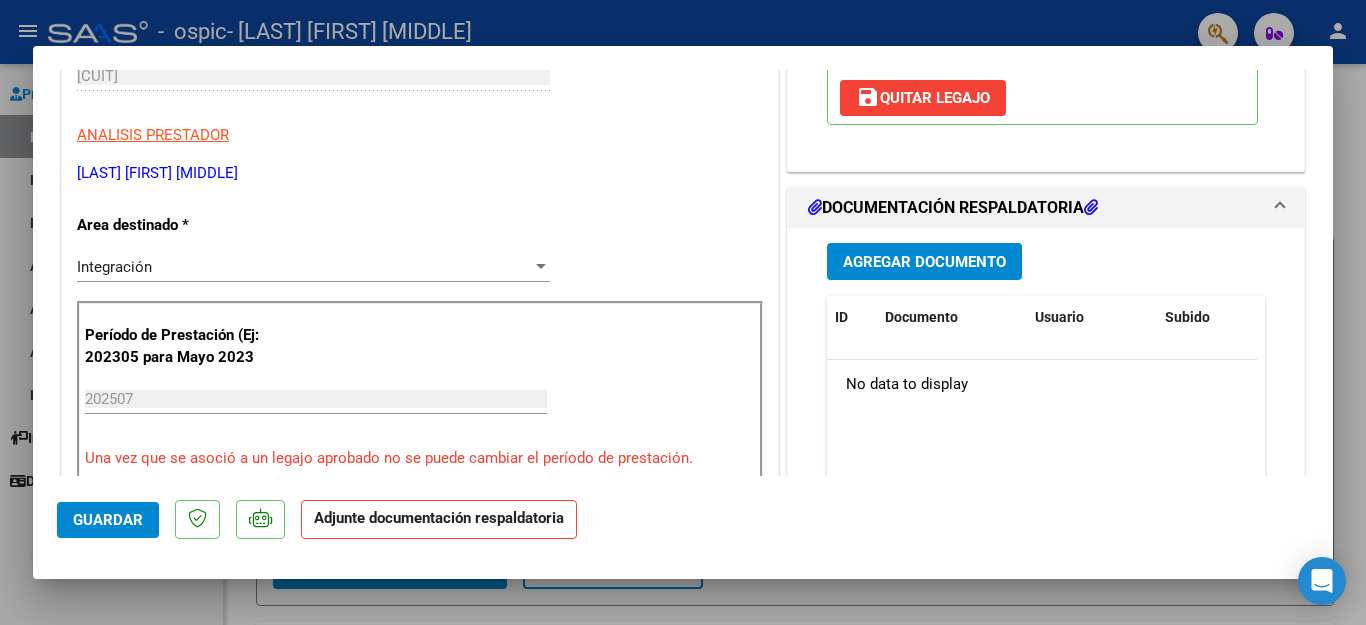 click on "COMPROBANTE VER COMPROBANTE       ESTADO:   Recibida. En proceso de confirmacion/aceptac por la OS.     El comprobante fue leído exitosamente.  DATOS DEL COMPROBANTE CUIT  *   [CUIT] Ingresar CUIT  ANALISIS PRESTADOR  [LAST] [FIRST] [MIDDLE]  ARCA Padrón  Area destinado * Integración Seleccionar Area Período de Prestación (Ej: 202305 para Mayo 2023    202507 Ingrese el Período de Prestación como indica el ejemplo   Una vez que se asoció a un legajo aprobado no se puede cambiar el período de prestación.   Comprobante Tipo * Factura C Seleccionar Tipo Punto de Venta  *   2 Ingresar el Nro.  Número  *   537 Ingresar el Nro.  Monto  *   $ 136.076,71 Ingresar el monto  Fecha del Cpbt.  *   2025-08-01 Ingresar la fecha  CAE / CAEA (no ingrese CAI)    75314158146286 Ingresar el CAE o CAEA (no ingrese CAI)  Fecha de Vencimiento    Ingresar la fecha  Ref. Externa    Ingresar la ref.  N° Liquidación    Ingresar el N° Liquidación  COMENTARIOS Comentarios del Prestador / Gerenciador:  202507" at bounding box center [683, 273] 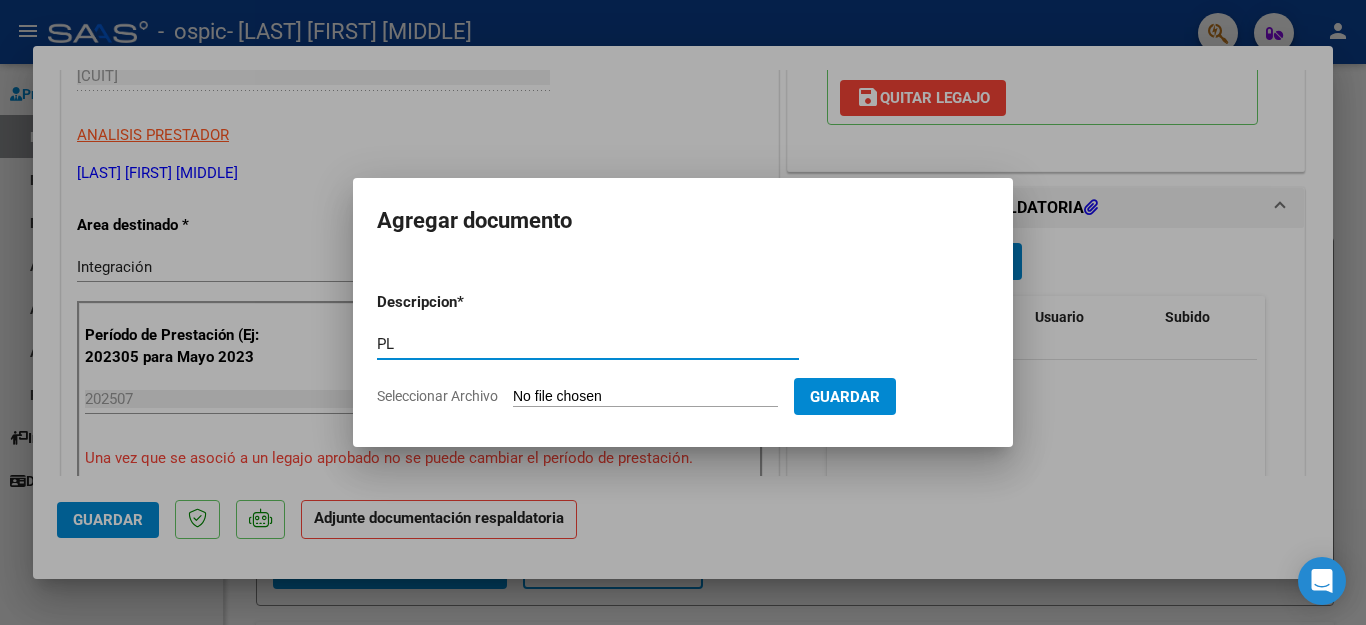 type on "PLANILLA DE ASISTENCIA" 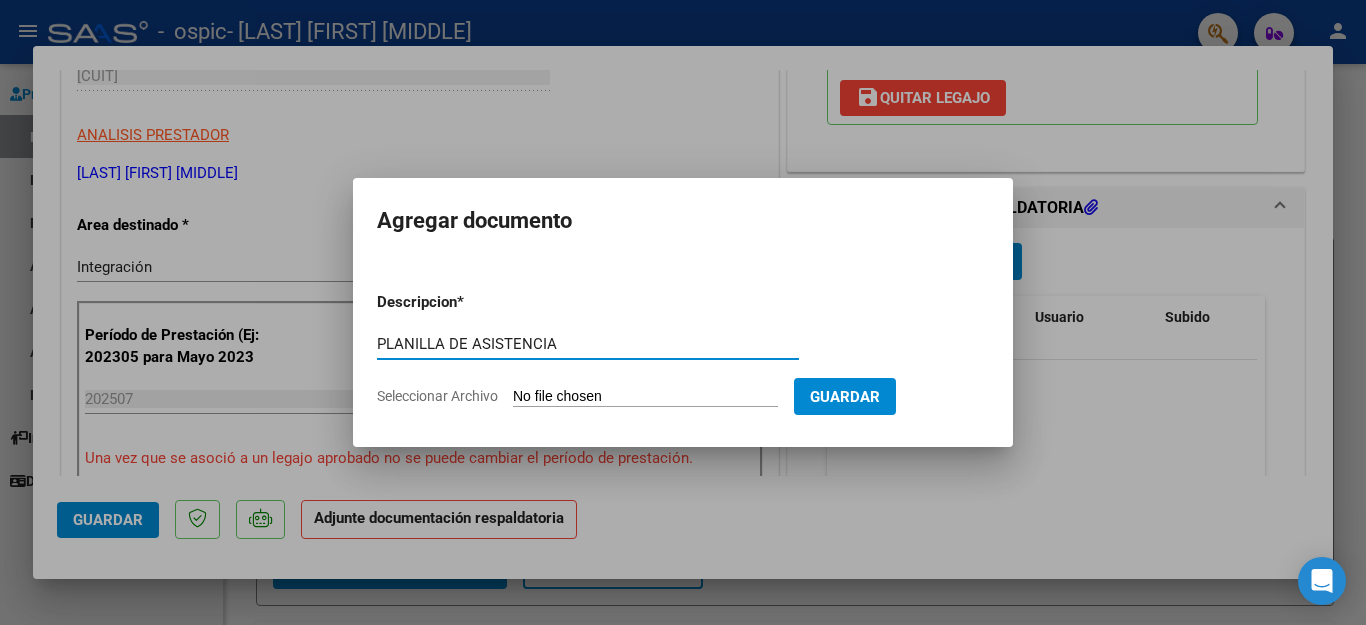 click on "Seleccionar Archivo" at bounding box center (645, 397) 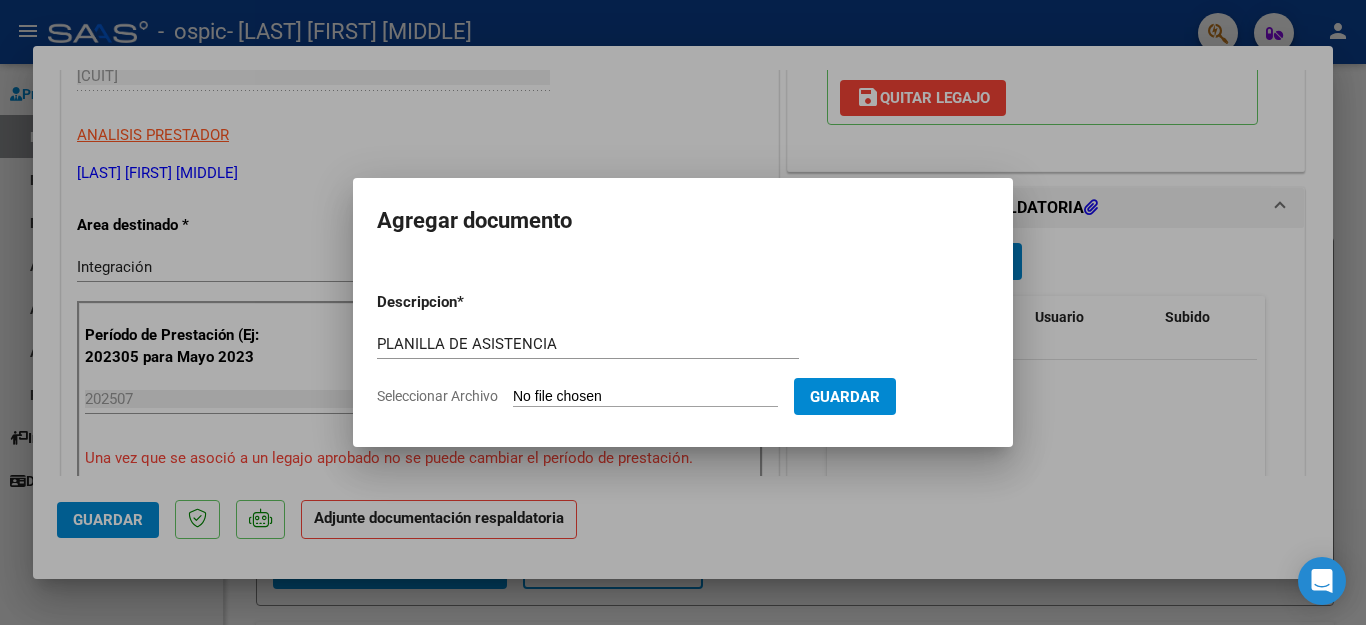 type on "C:\fakepath\OSPIC - [FIRST] [LAST] - JUL.-25.pdf" 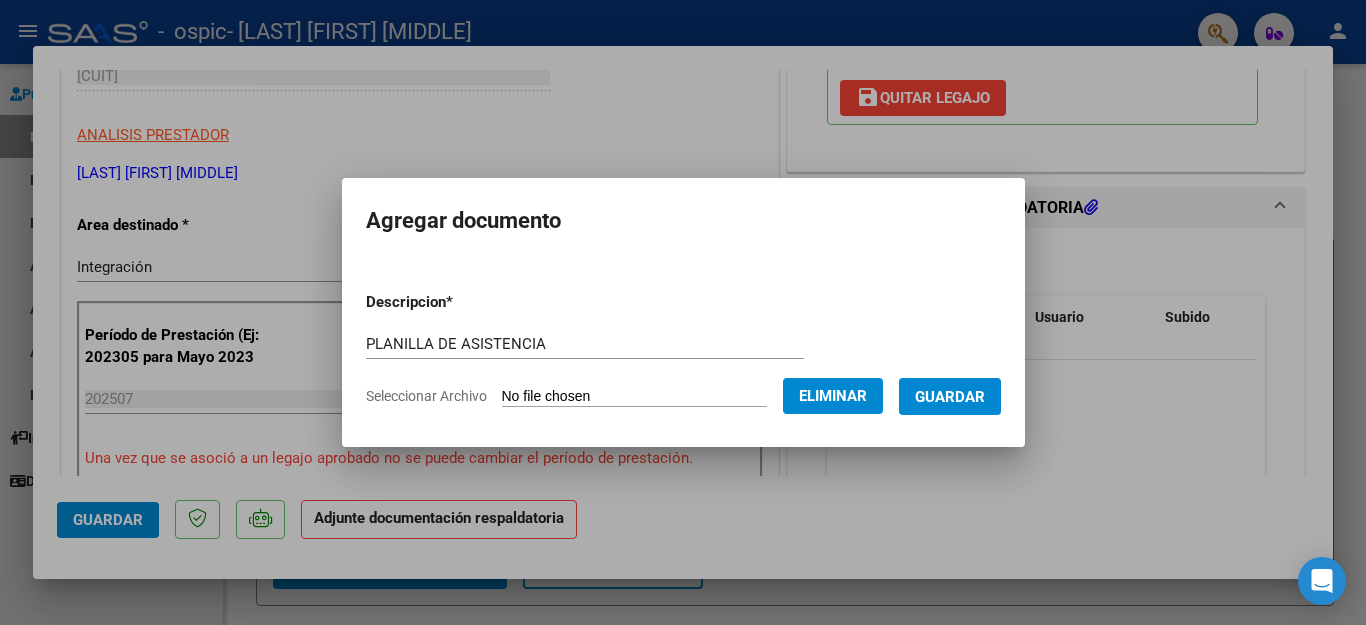 click on "Guardar" at bounding box center [950, 397] 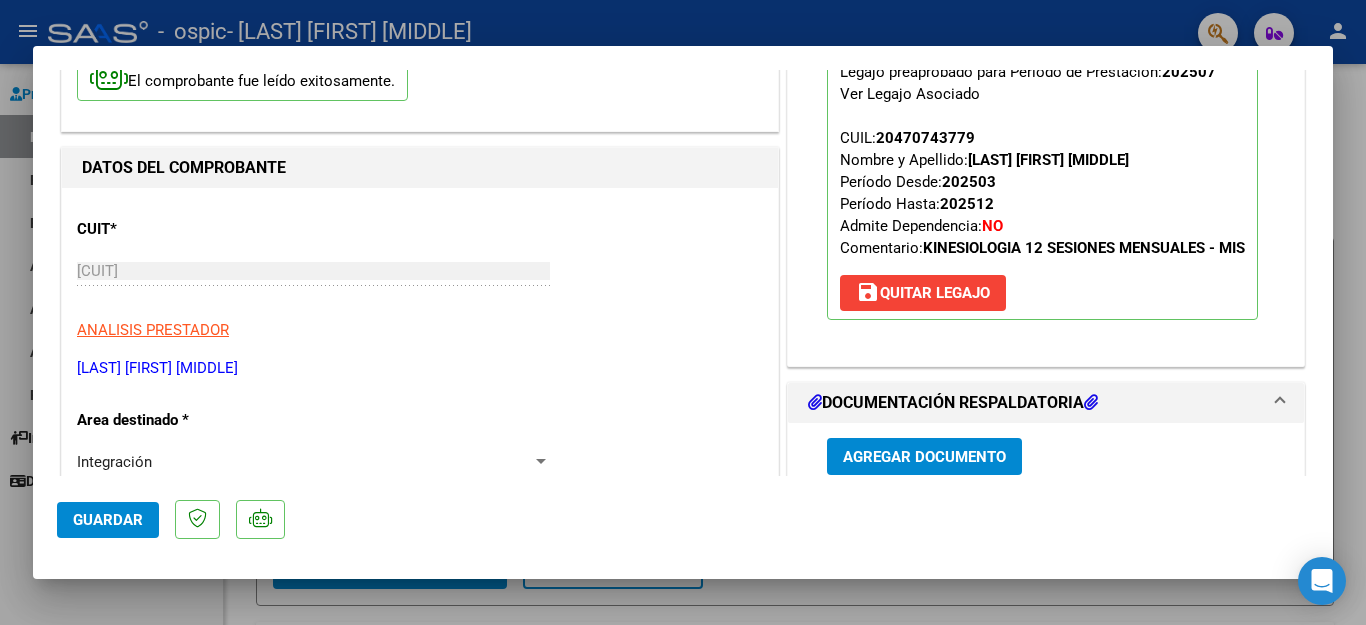scroll, scrollTop: 86, scrollLeft: 0, axis: vertical 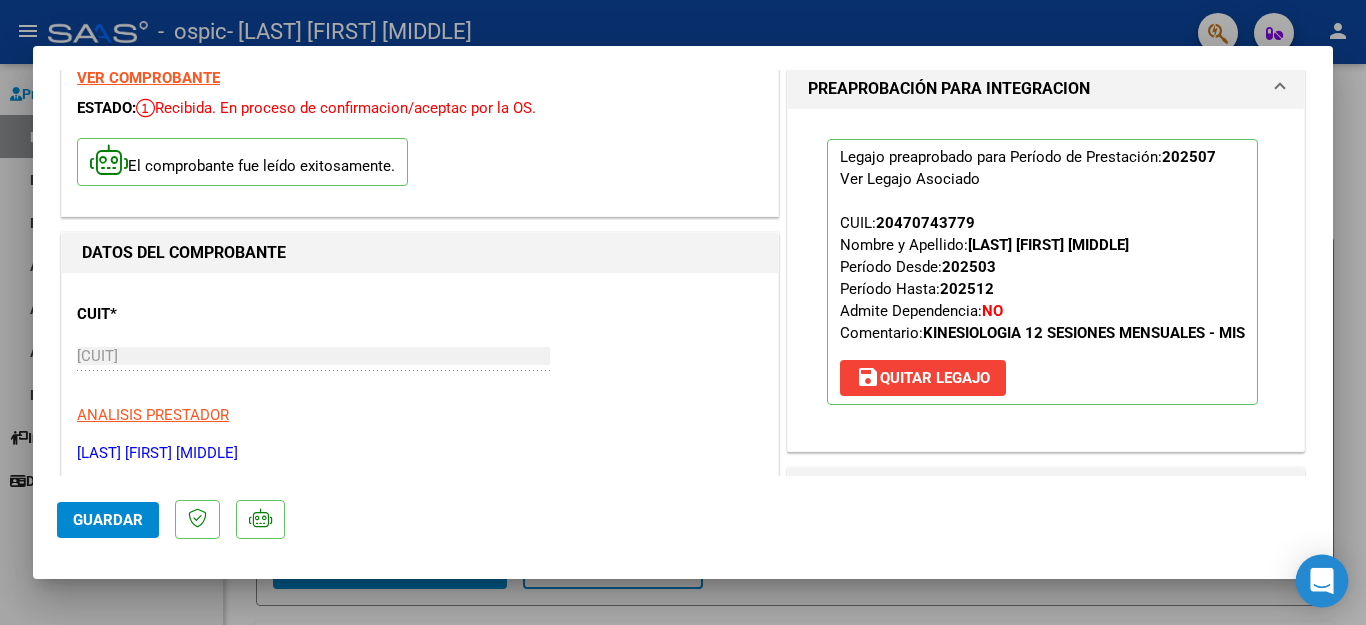 click 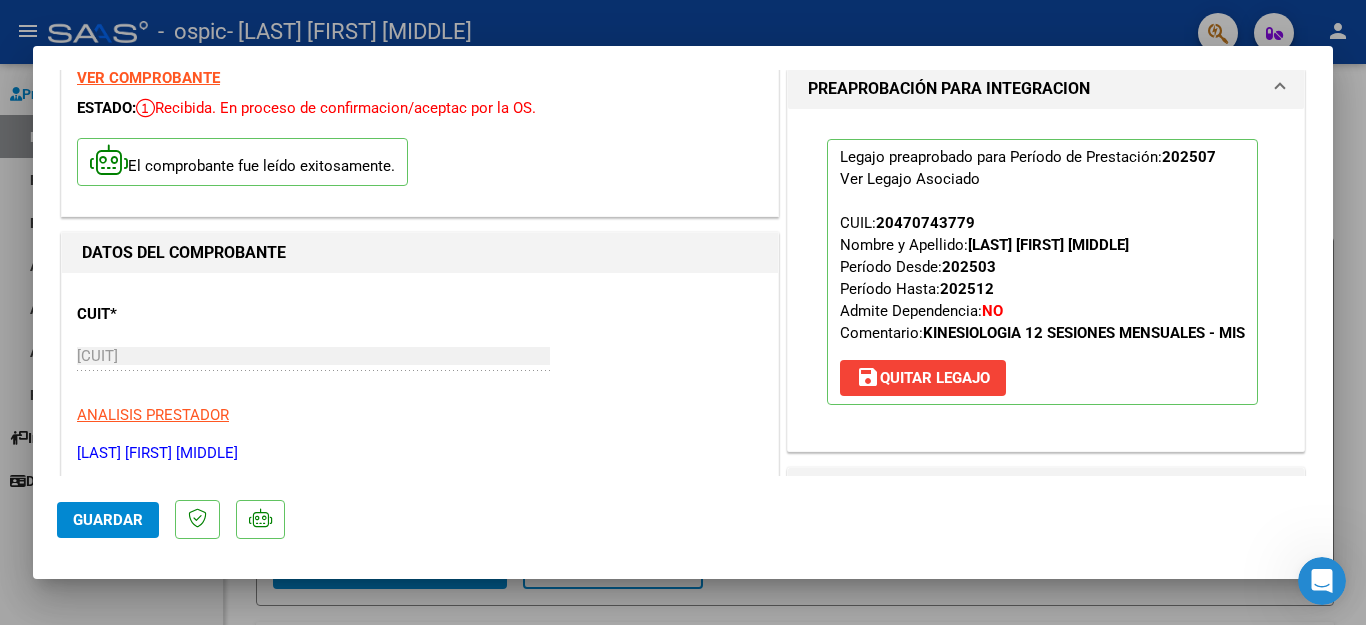 scroll, scrollTop: 0, scrollLeft: 0, axis: both 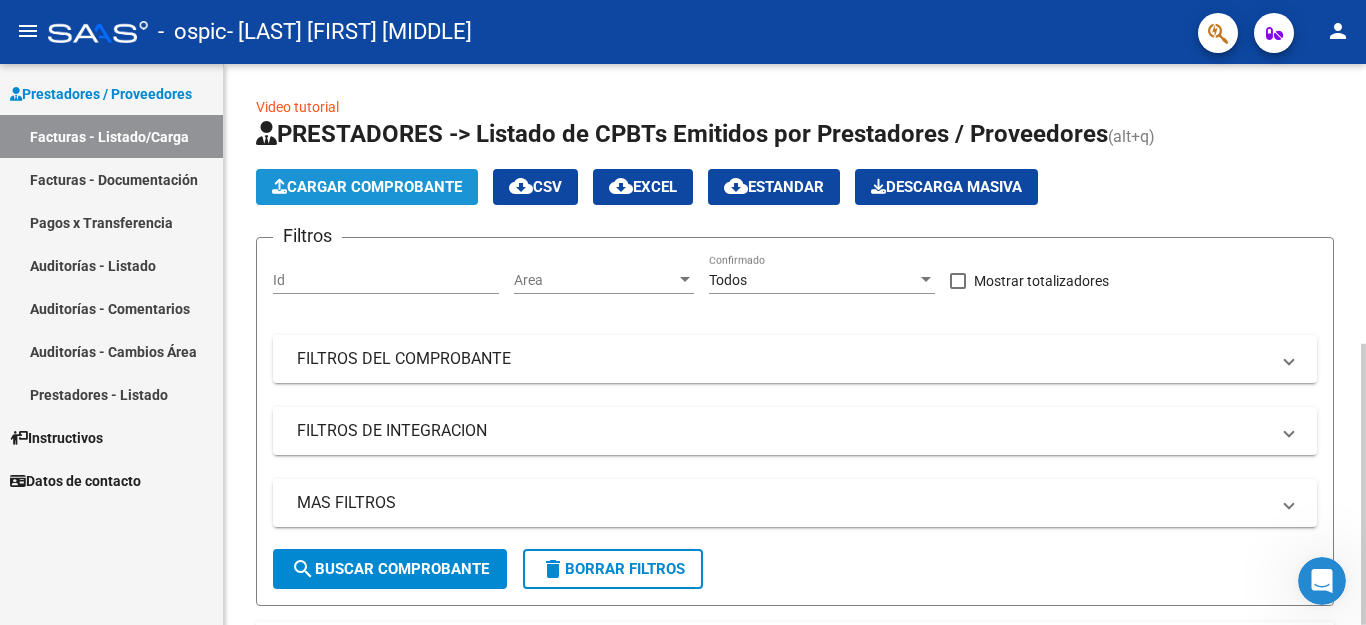 click on "Cargar Comprobante" 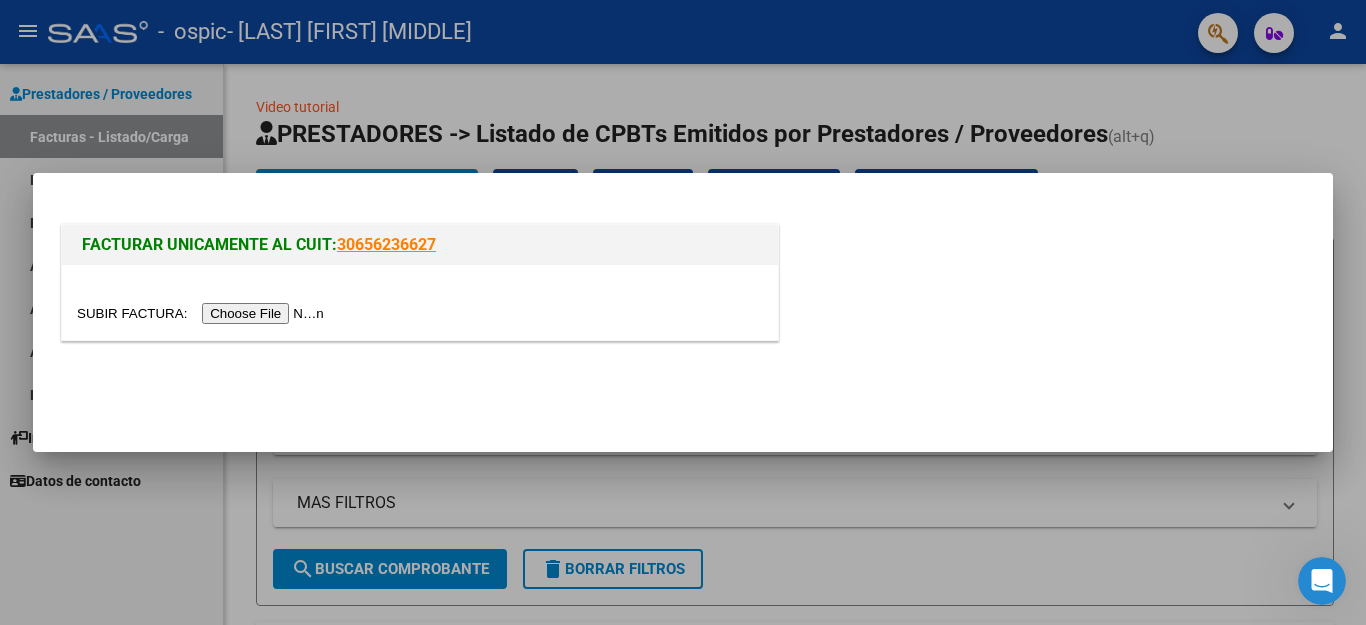 click at bounding box center (203, 313) 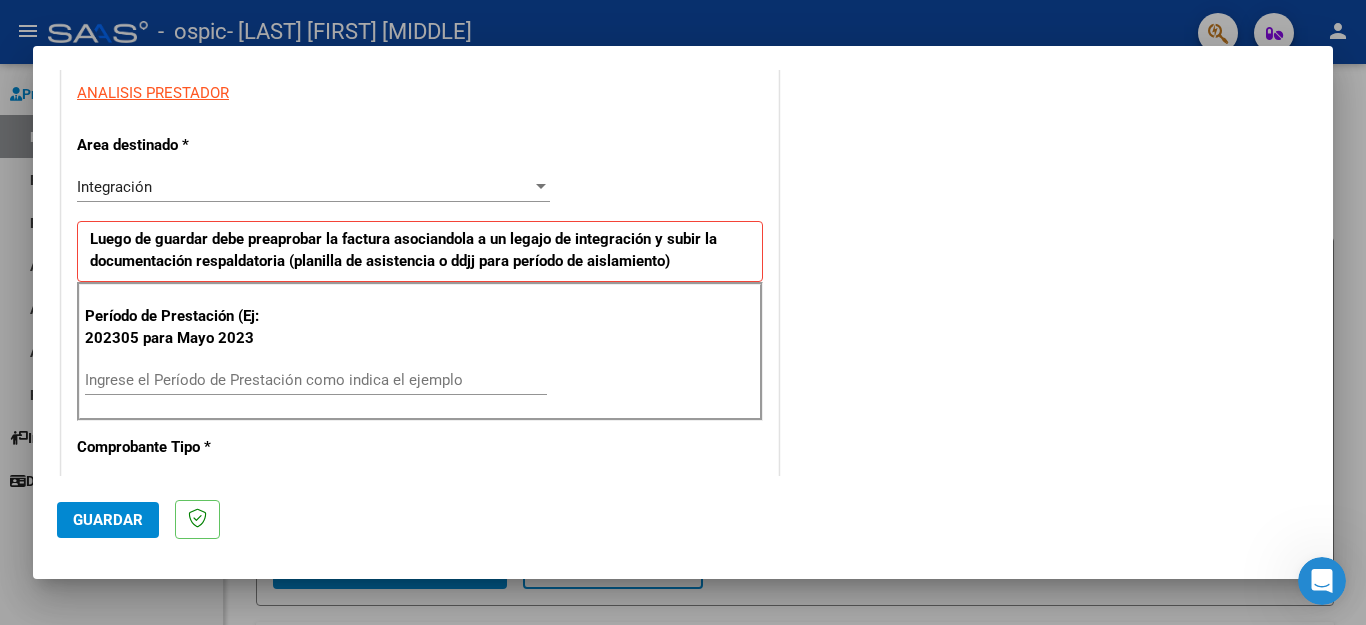 scroll, scrollTop: 383, scrollLeft: 0, axis: vertical 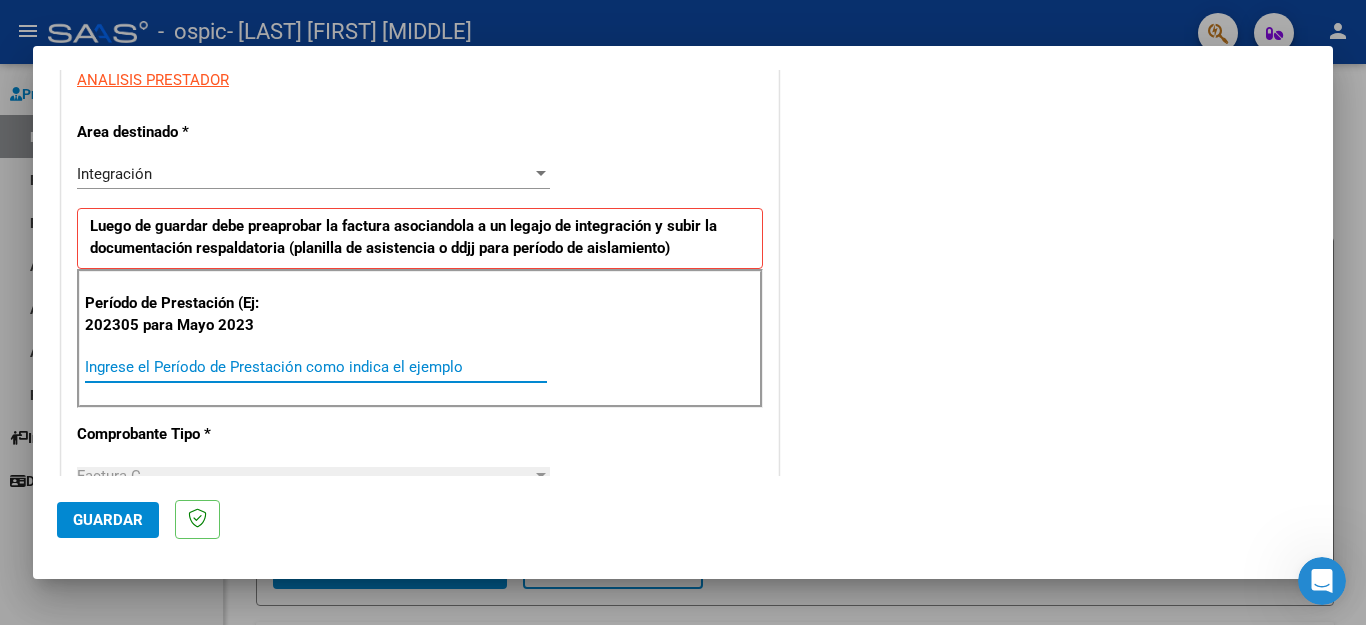click on "Ingrese el Período de Prestación como indica el ejemplo" at bounding box center (316, 367) 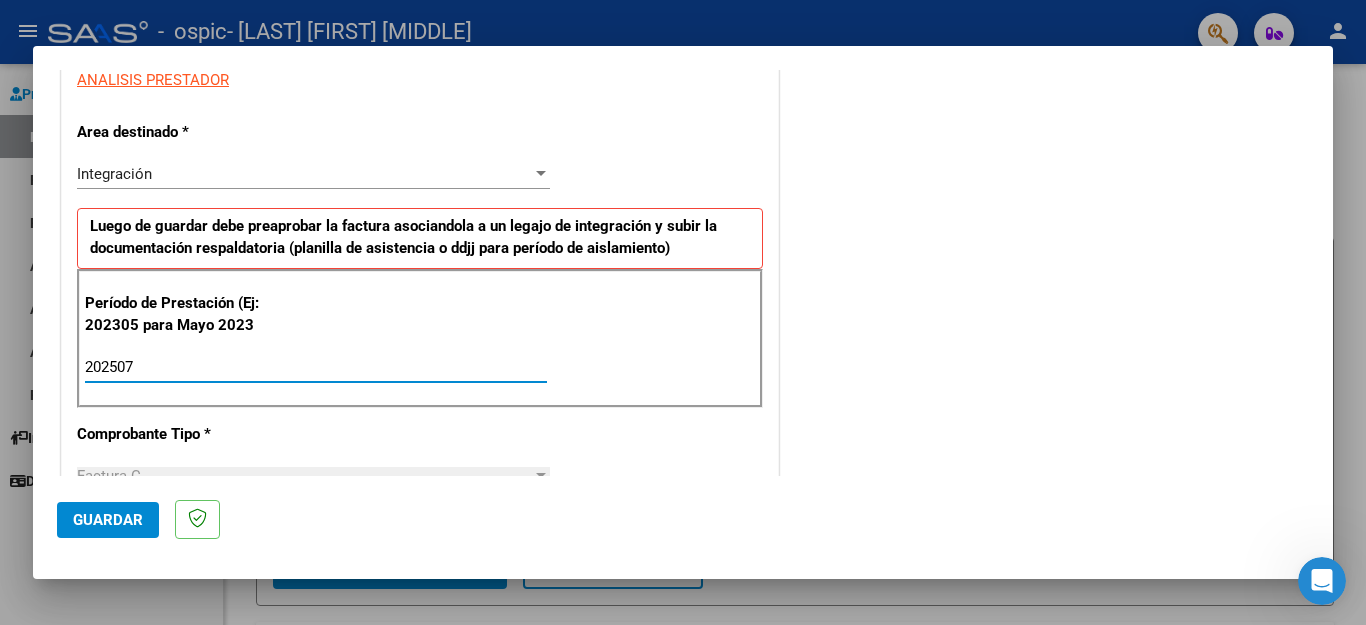 type on "202507" 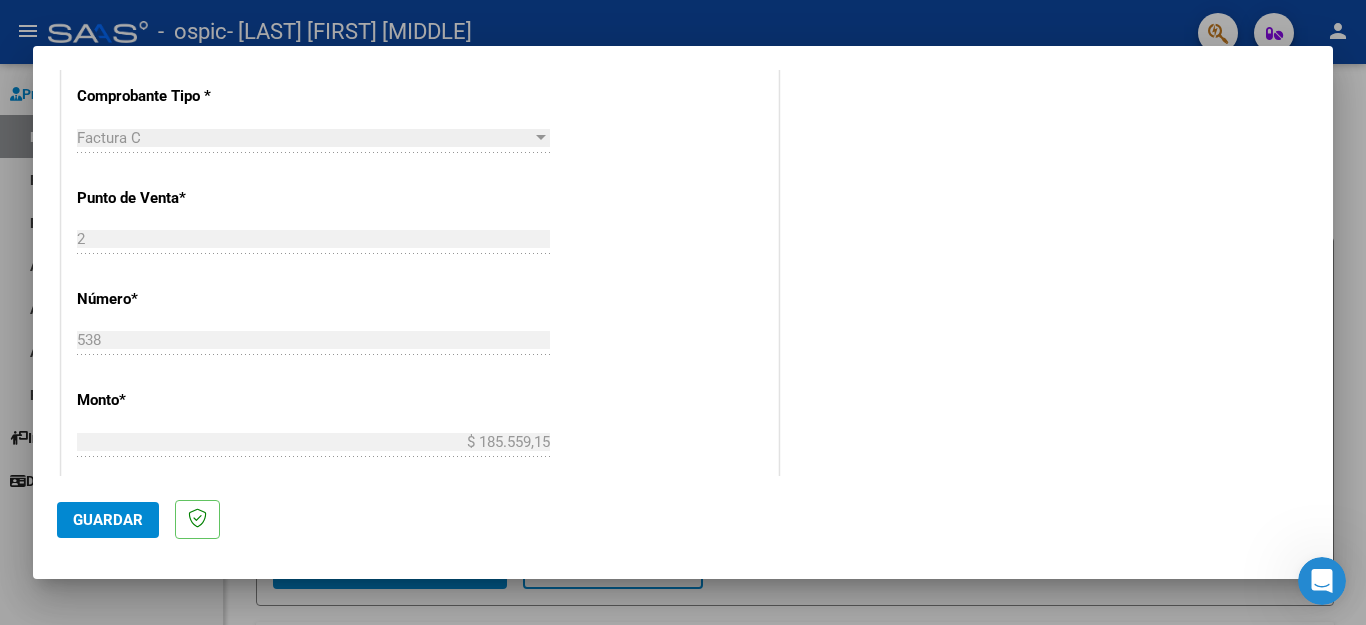 scroll, scrollTop: 722, scrollLeft: 0, axis: vertical 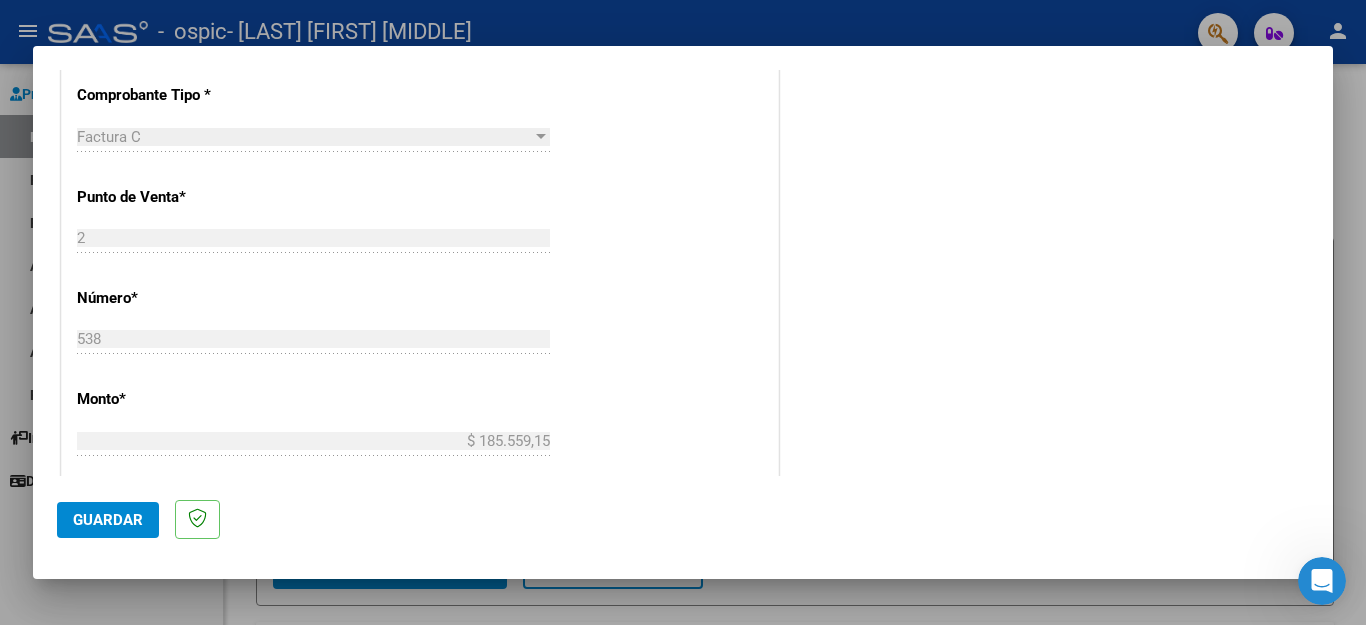 click on "Guardar" 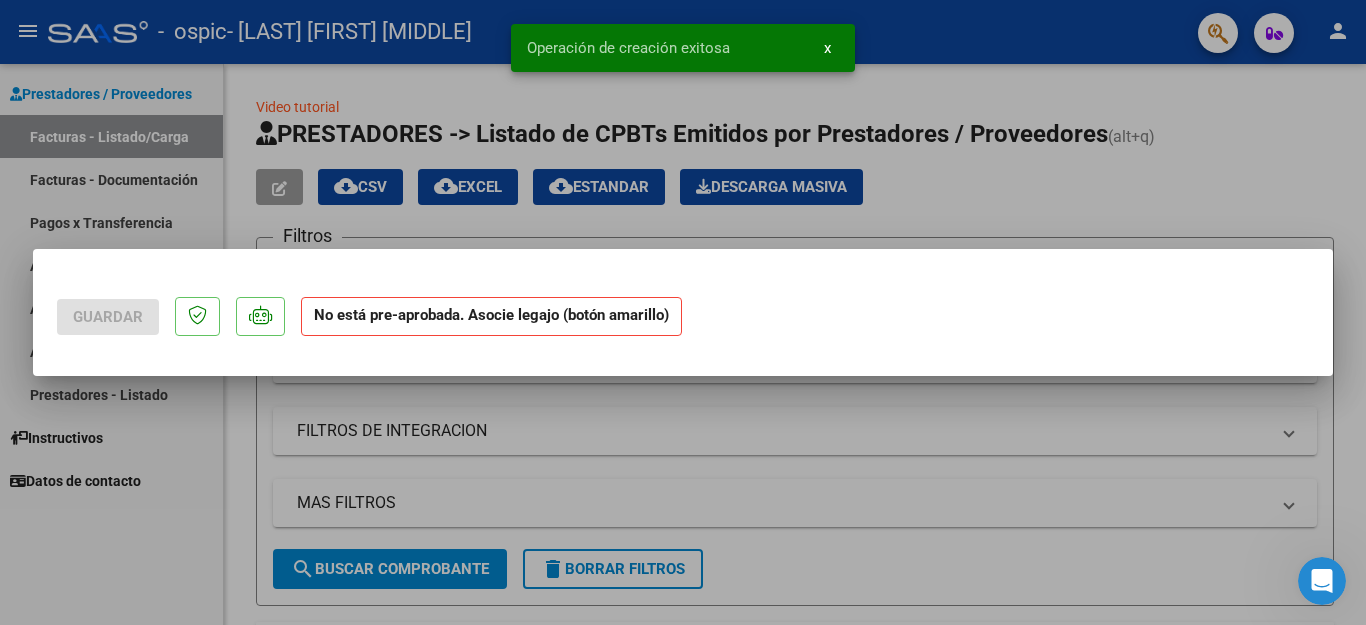 scroll, scrollTop: 0, scrollLeft: 0, axis: both 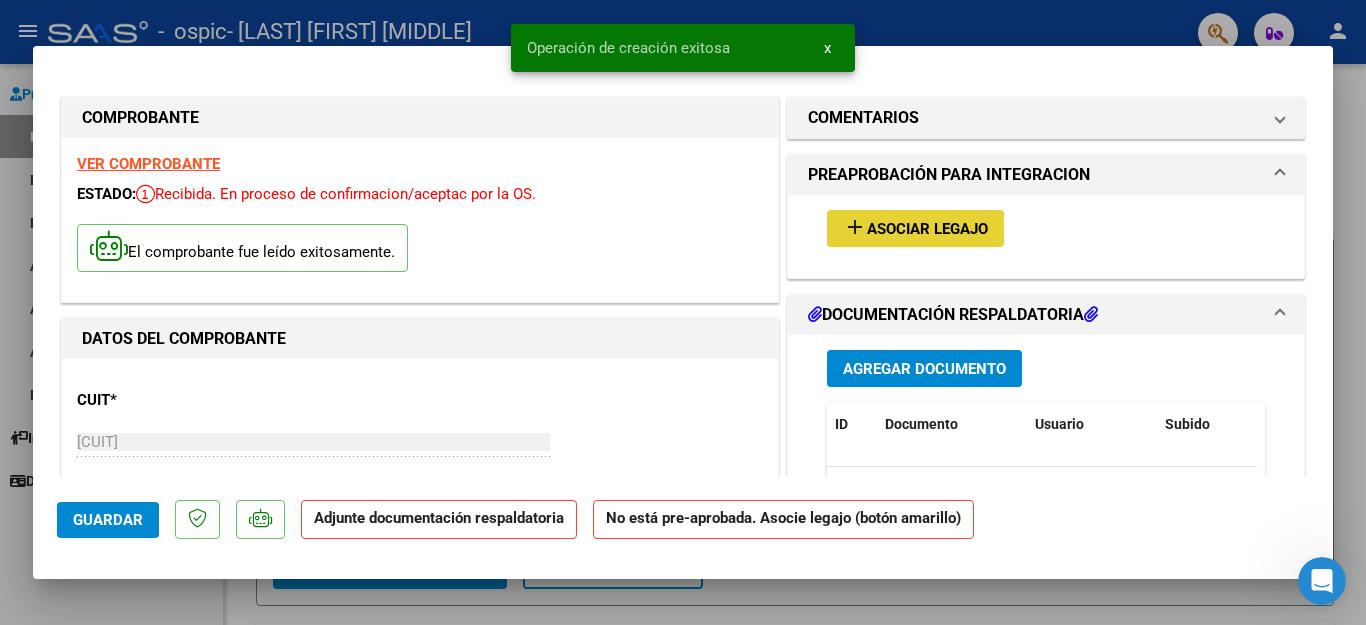 click on "Asociar Legajo" at bounding box center [927, 229] 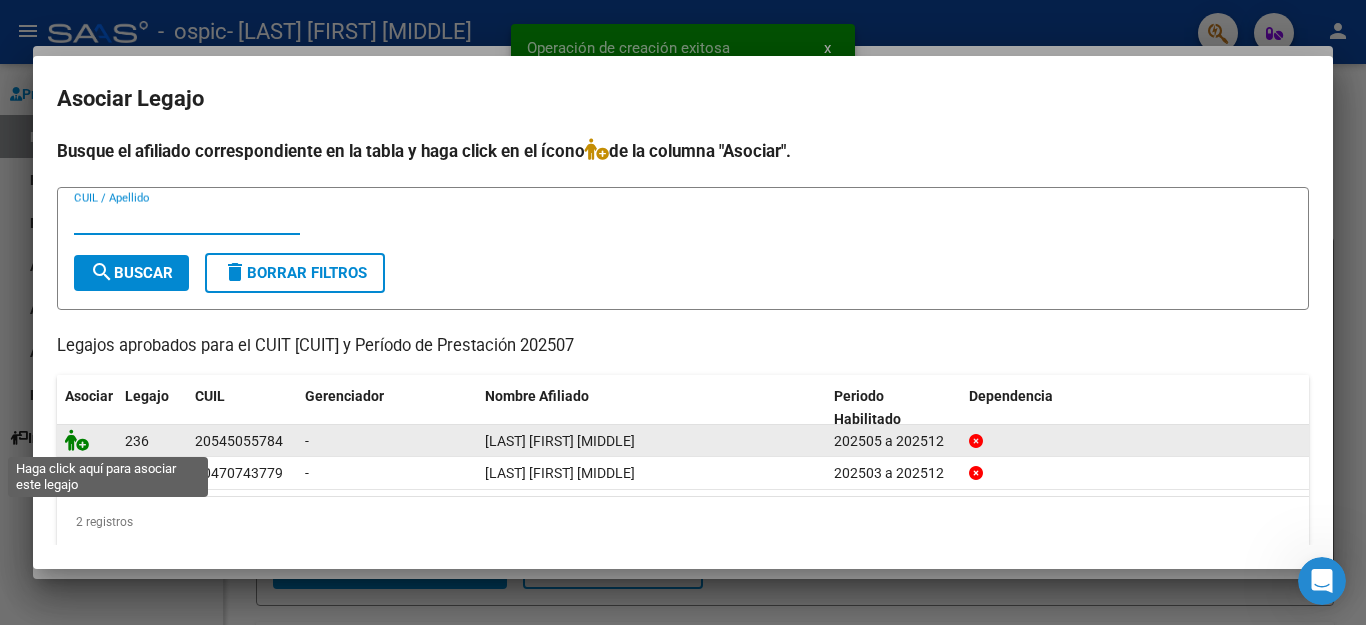 click 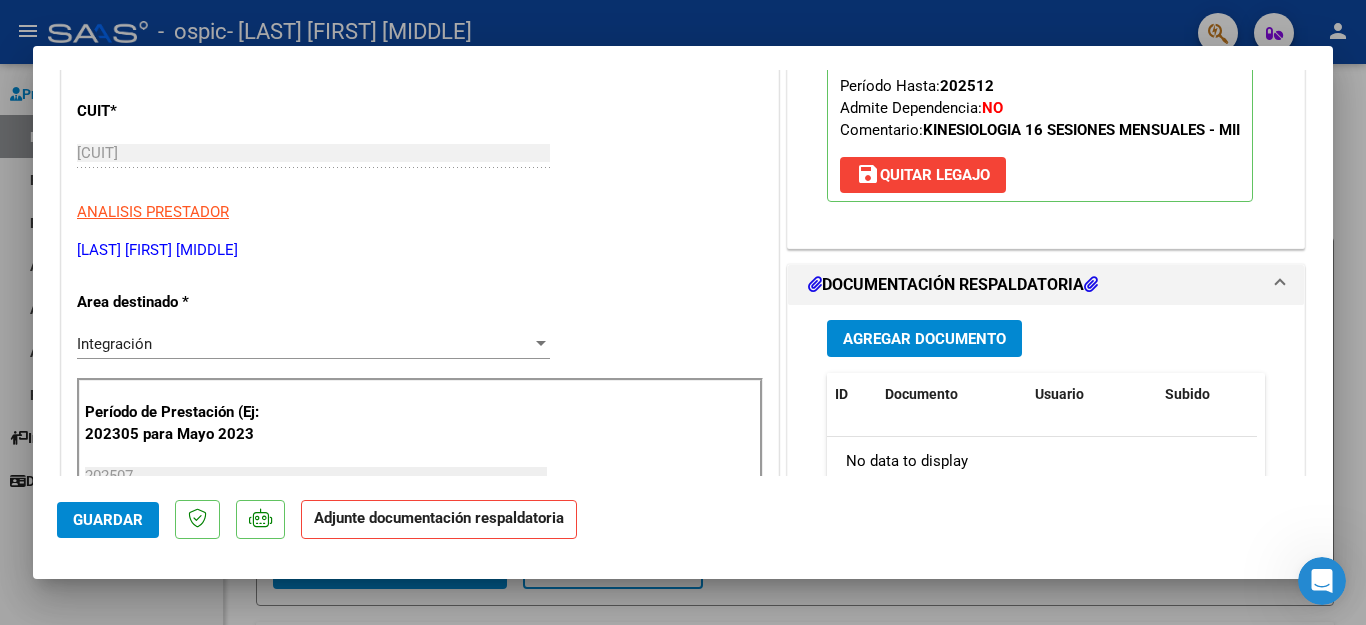 scroll, scrollTop: 299, scrollLeft: 0, axis: vertical 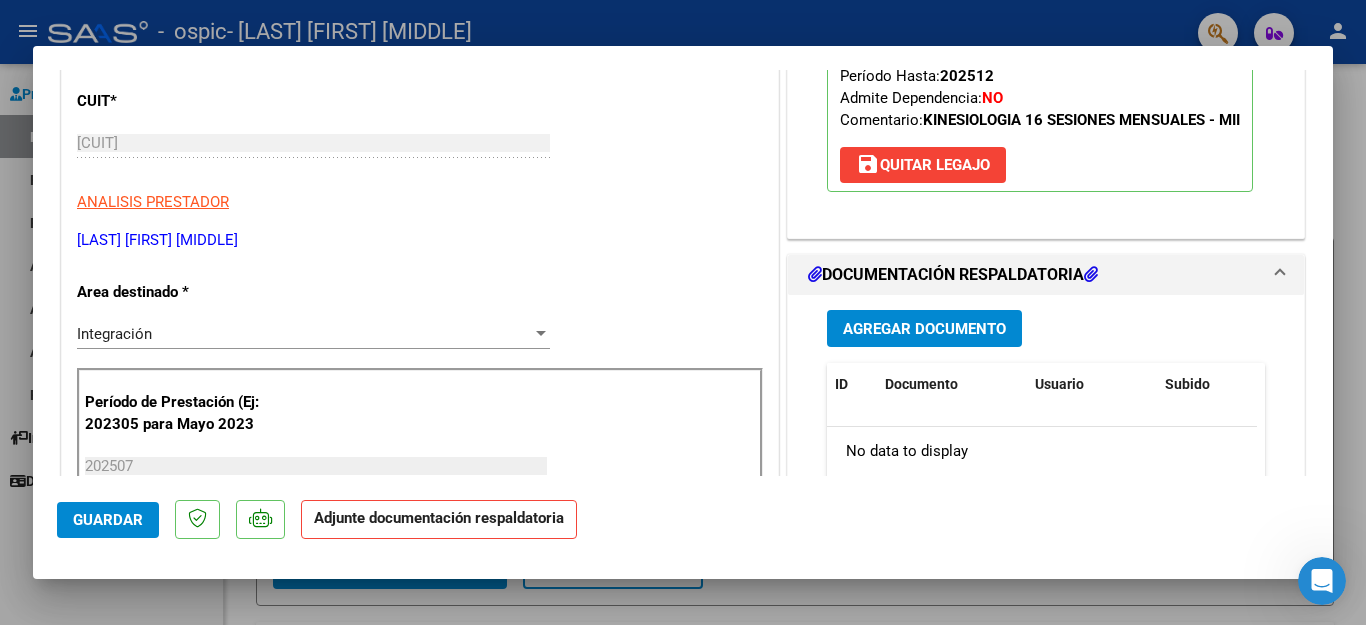 click on "Agregar Documento" at bounding box center (924, 329) 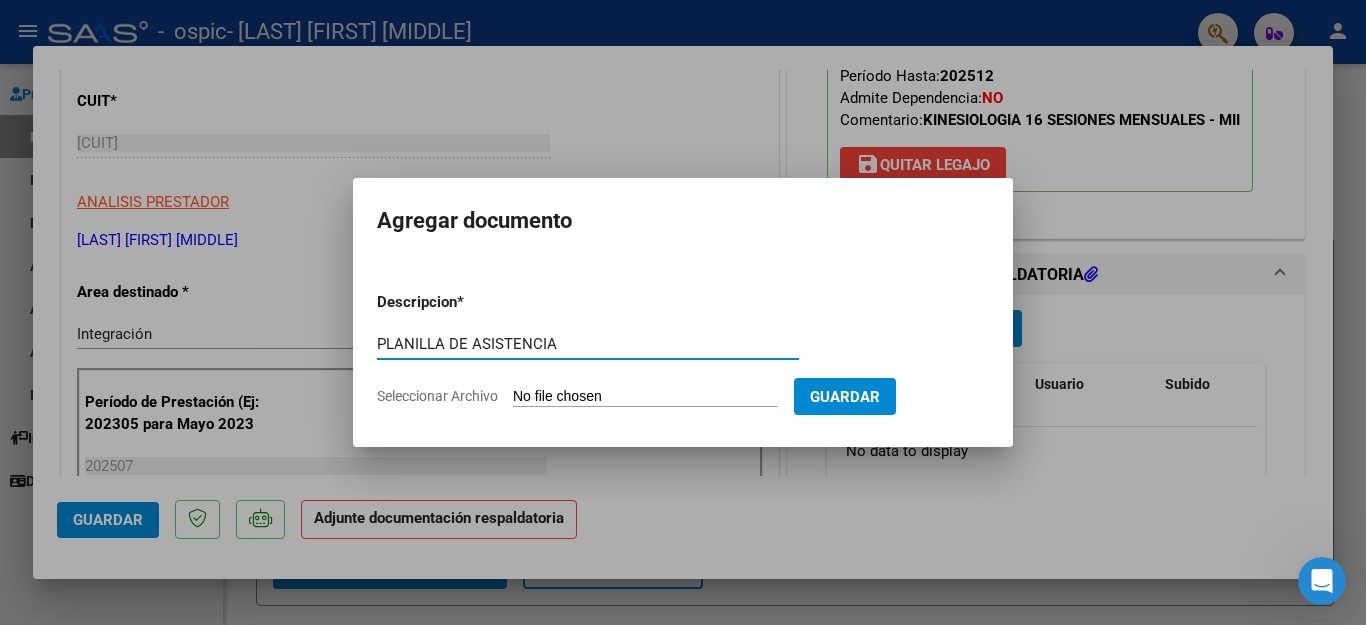 type on "PLANILLA DE ASISTENCIA" 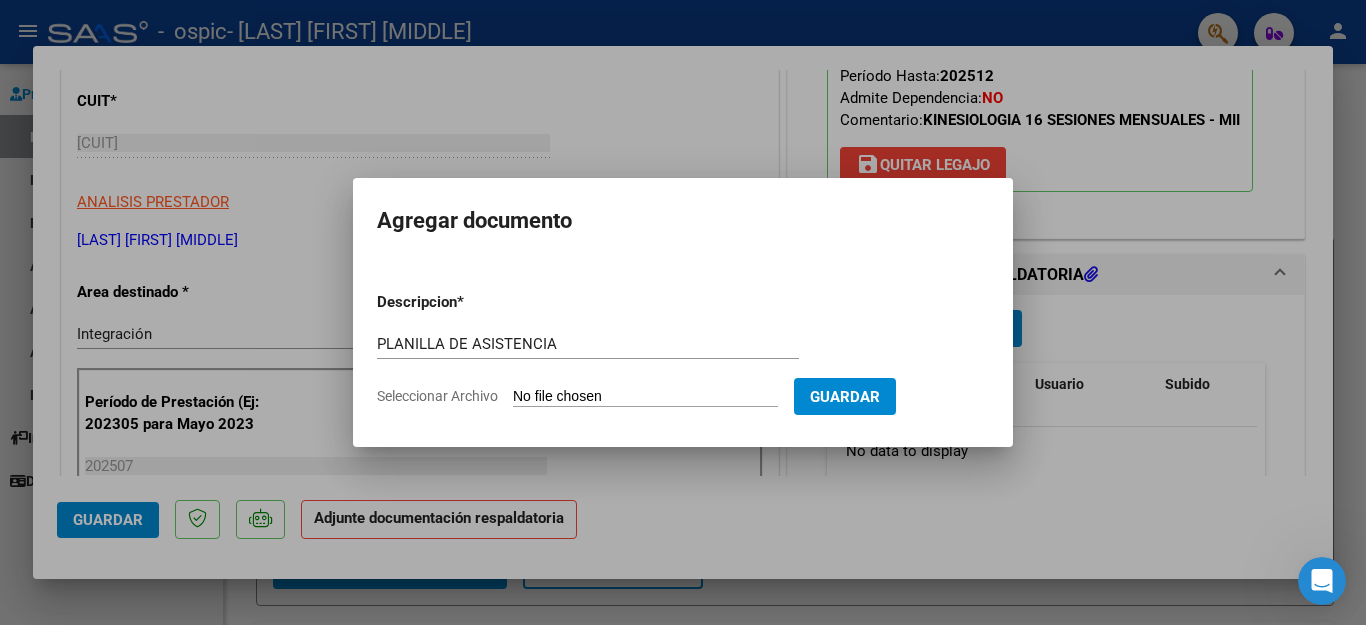 type on "C:\fakepath\OSPIC - [FIRST] [LAST] - JUL.-25.pdf" 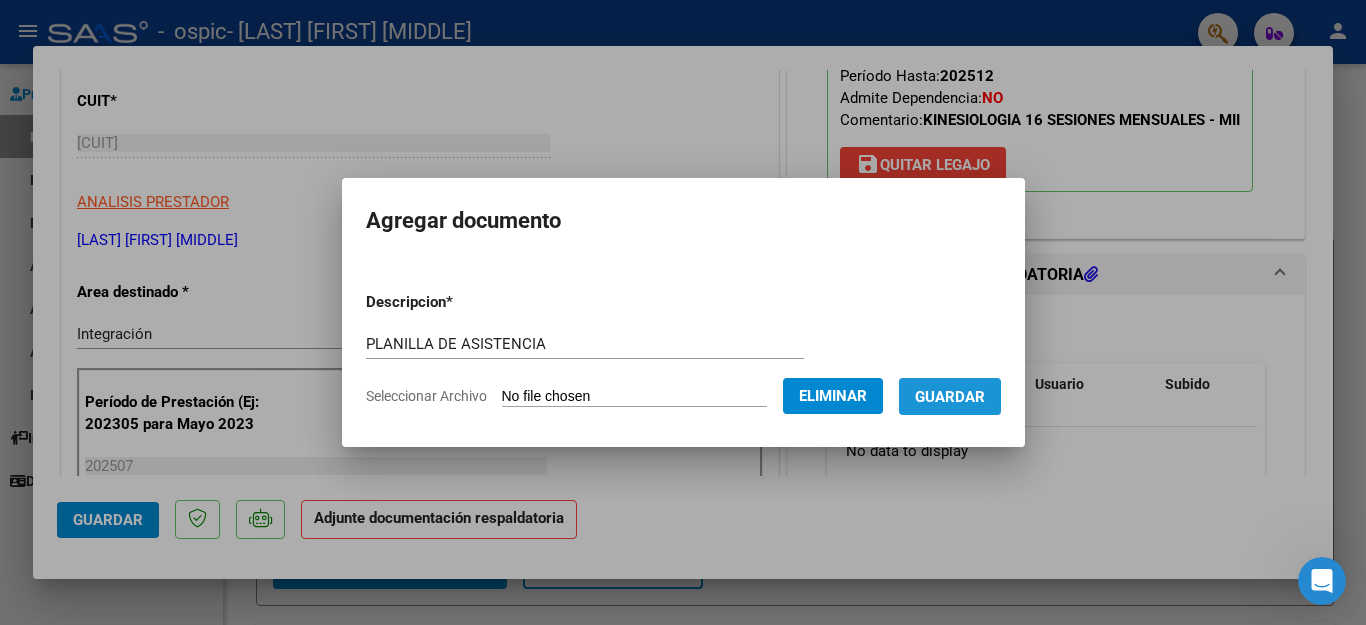 click on "Guardar" at bounding box center (950, 397) 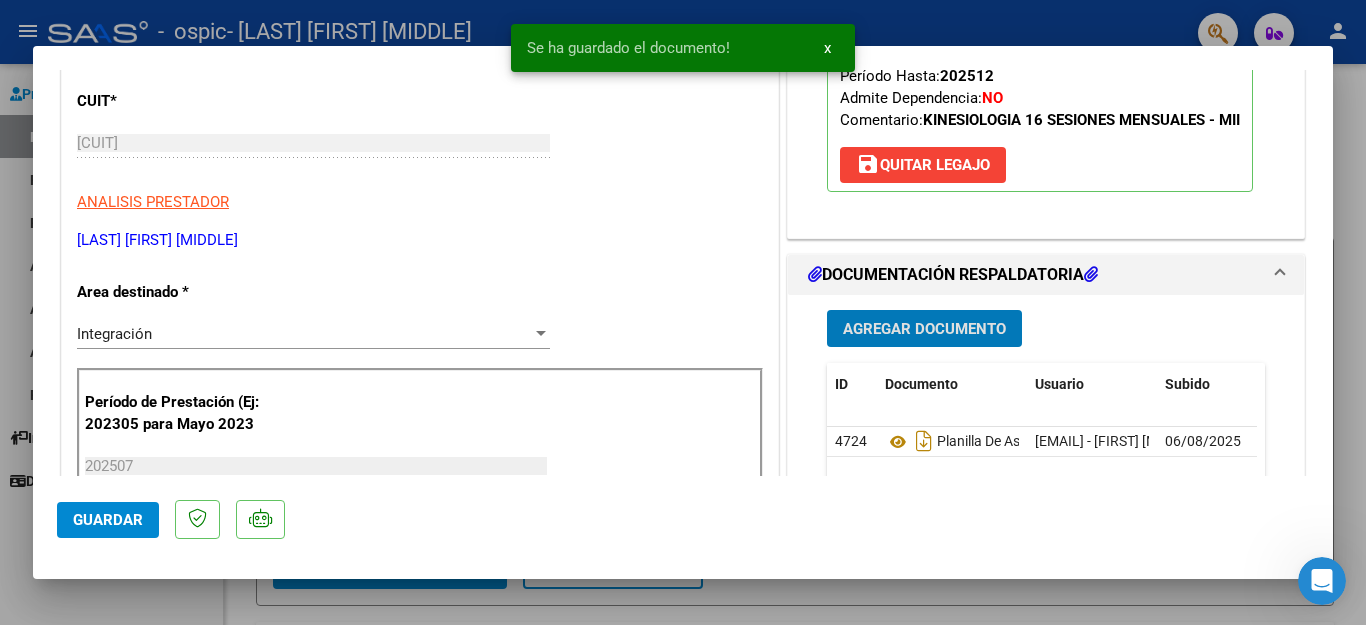 click at bounding box center (683, 312) 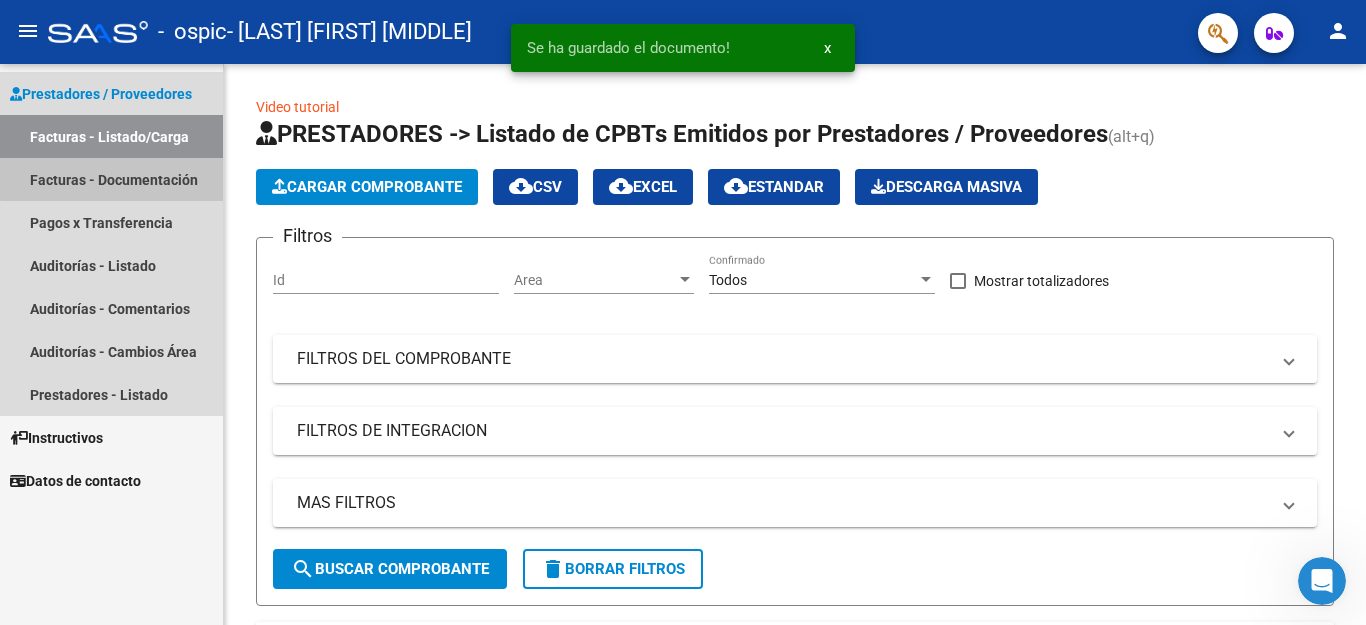 click on "Facturas - Documentación" at bounding box center [111, 179] 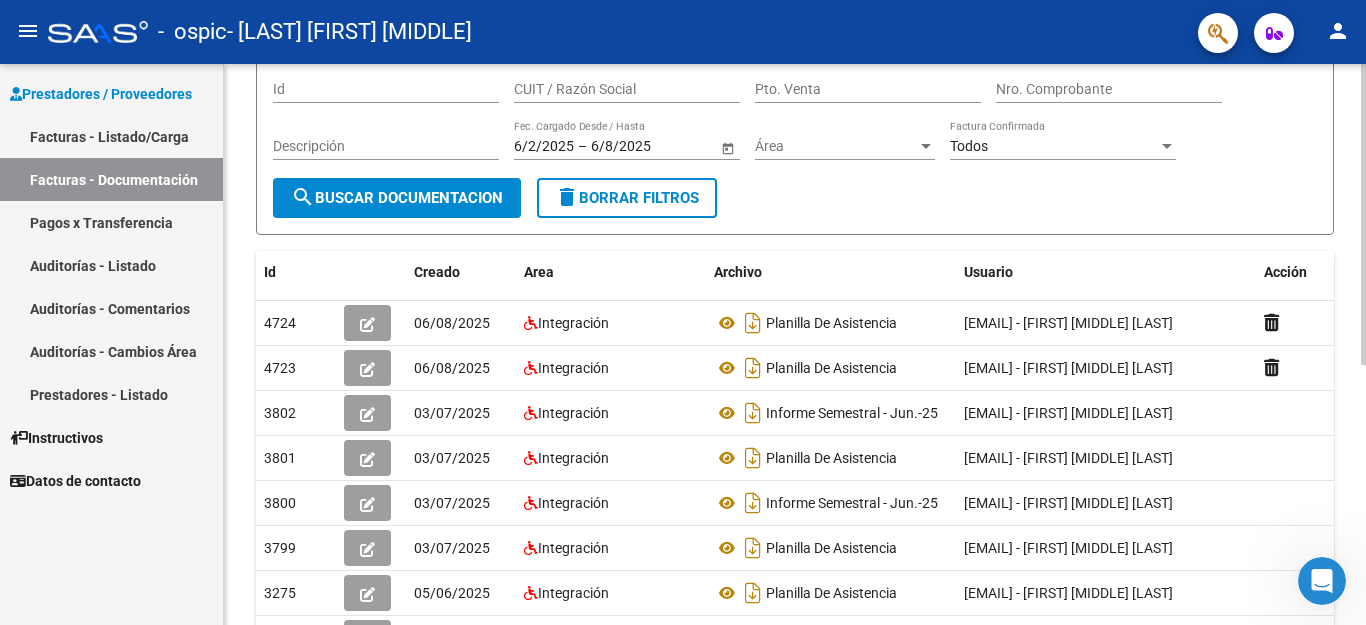 click 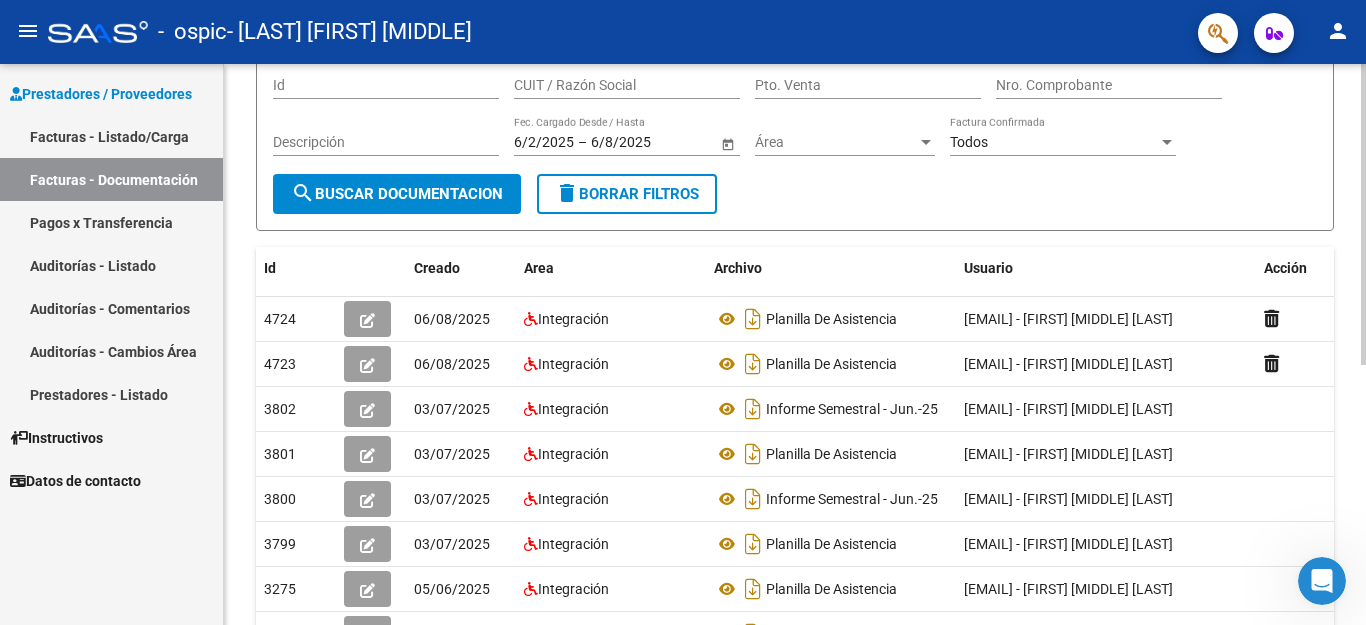 click 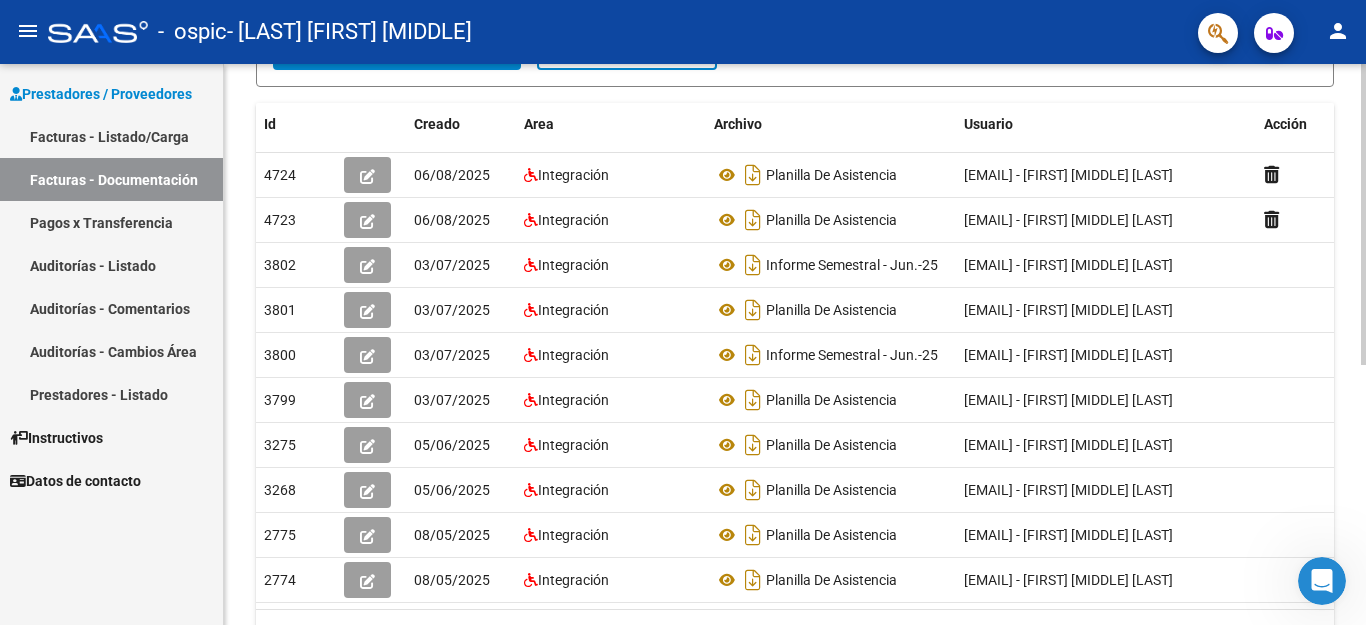 click 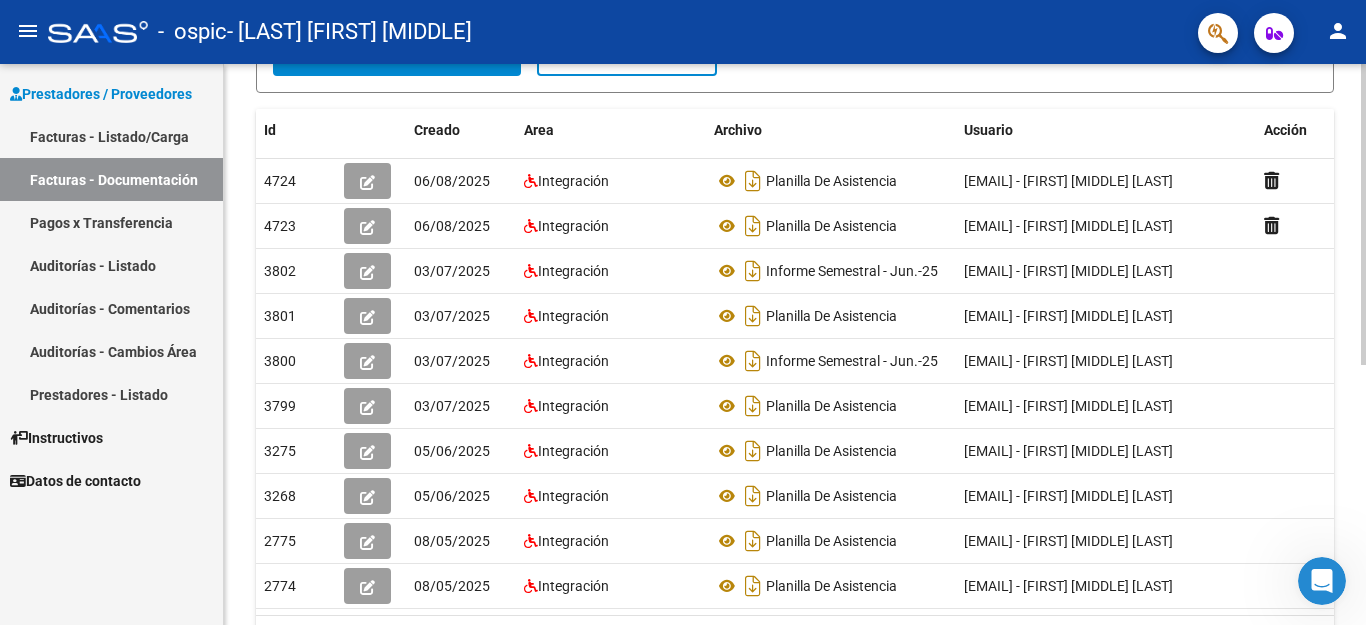 scroll, scrollTop: 309, scrollLeft: 0, axis: vertical 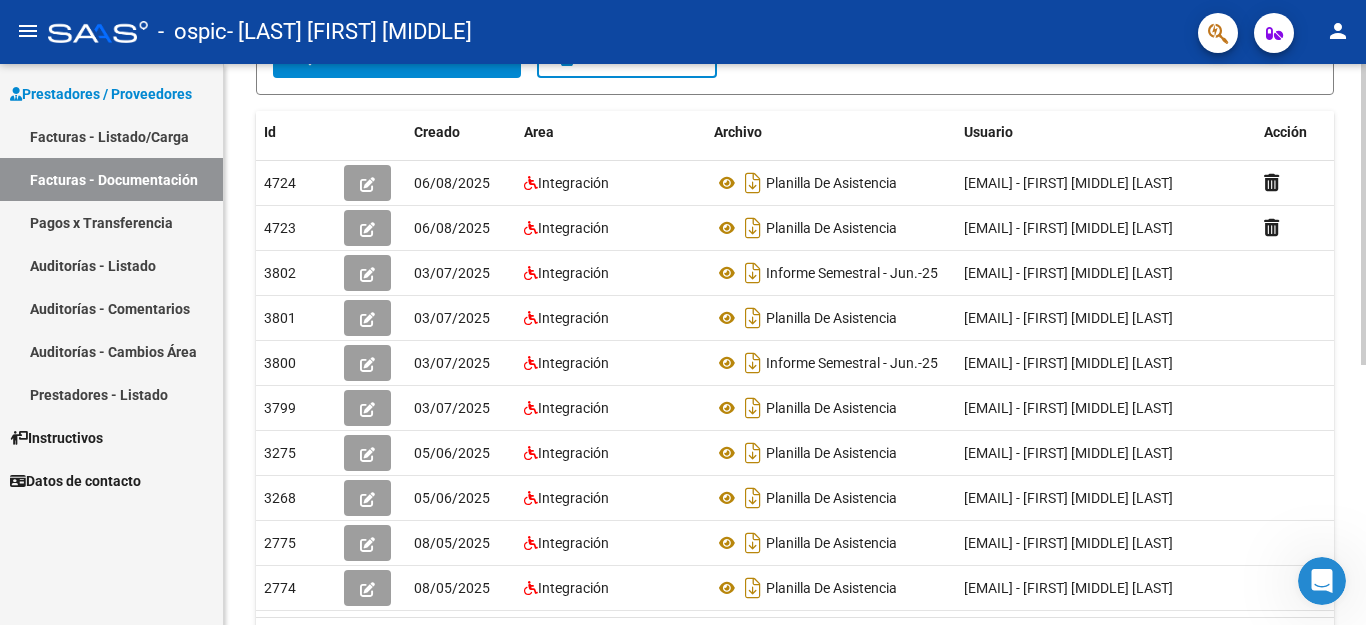 click 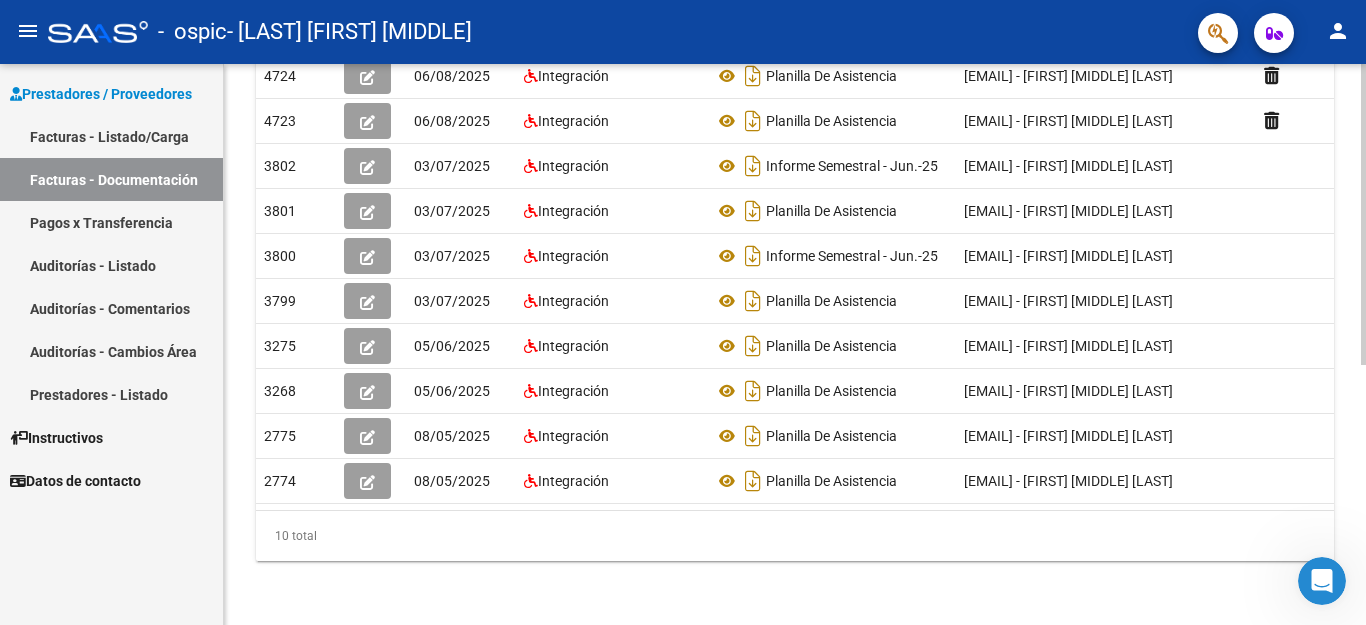 scroll, scrollTop: 411, scrollLeft: 0, axis: vertical 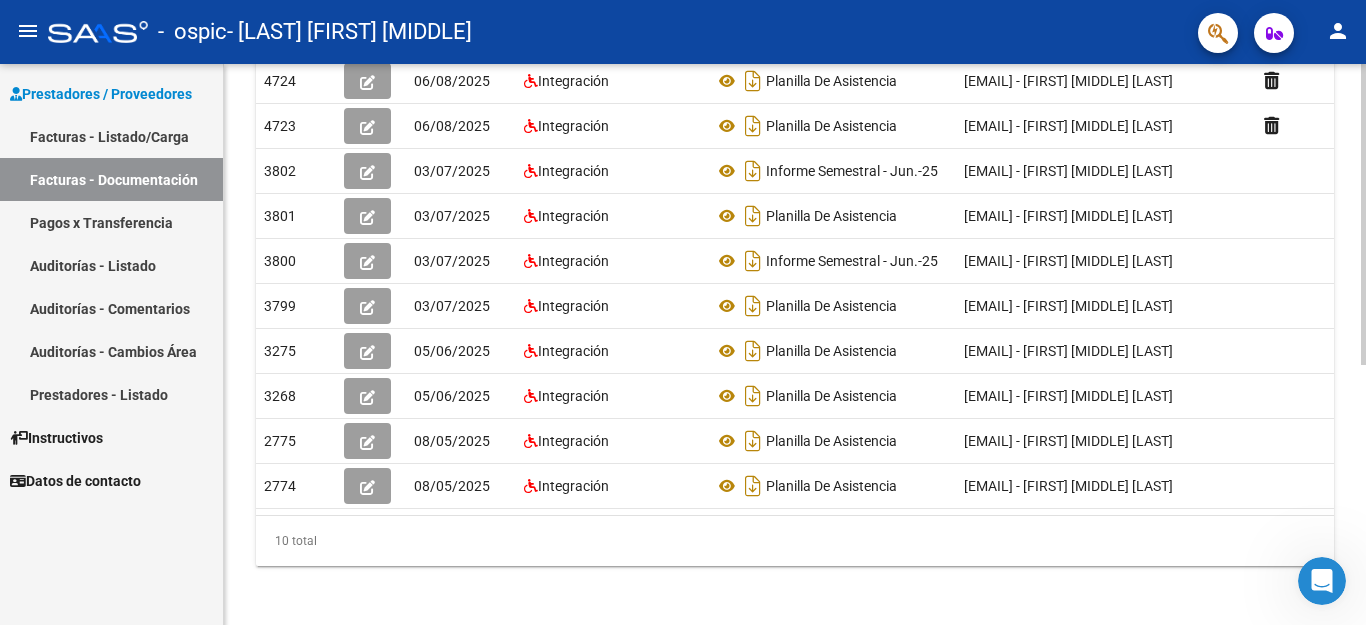 click 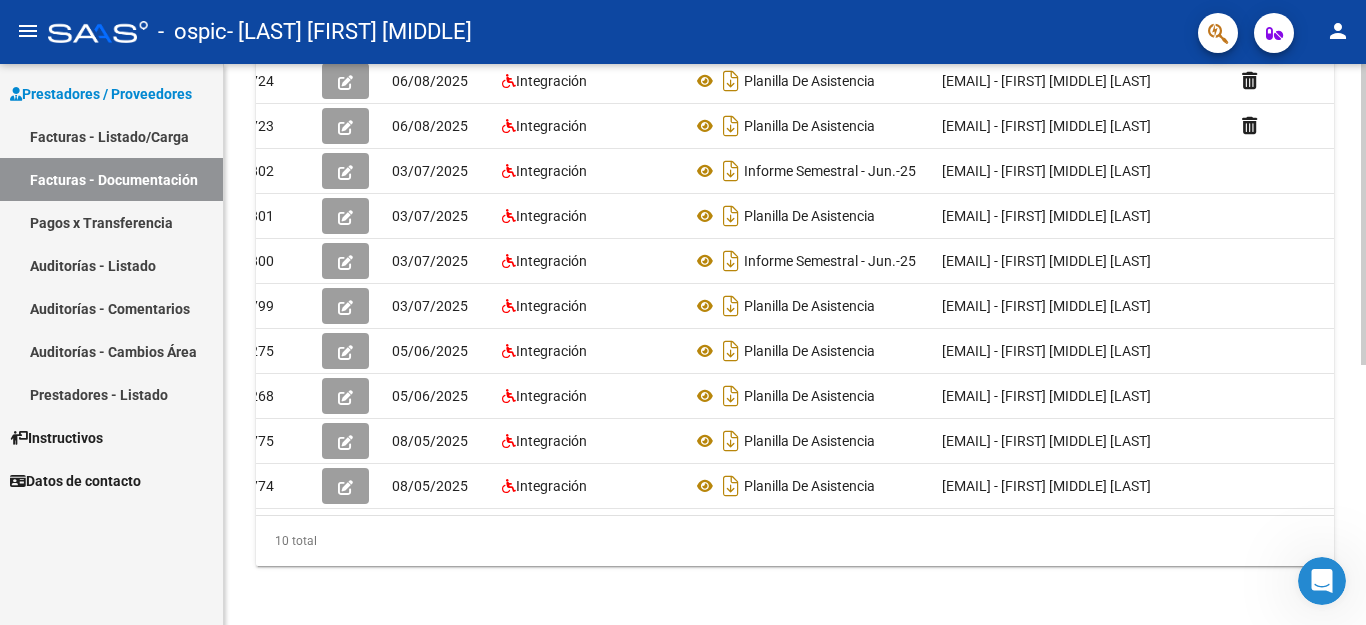 scroll, scrollTop: 0, scrollLeft: 0, axis: both 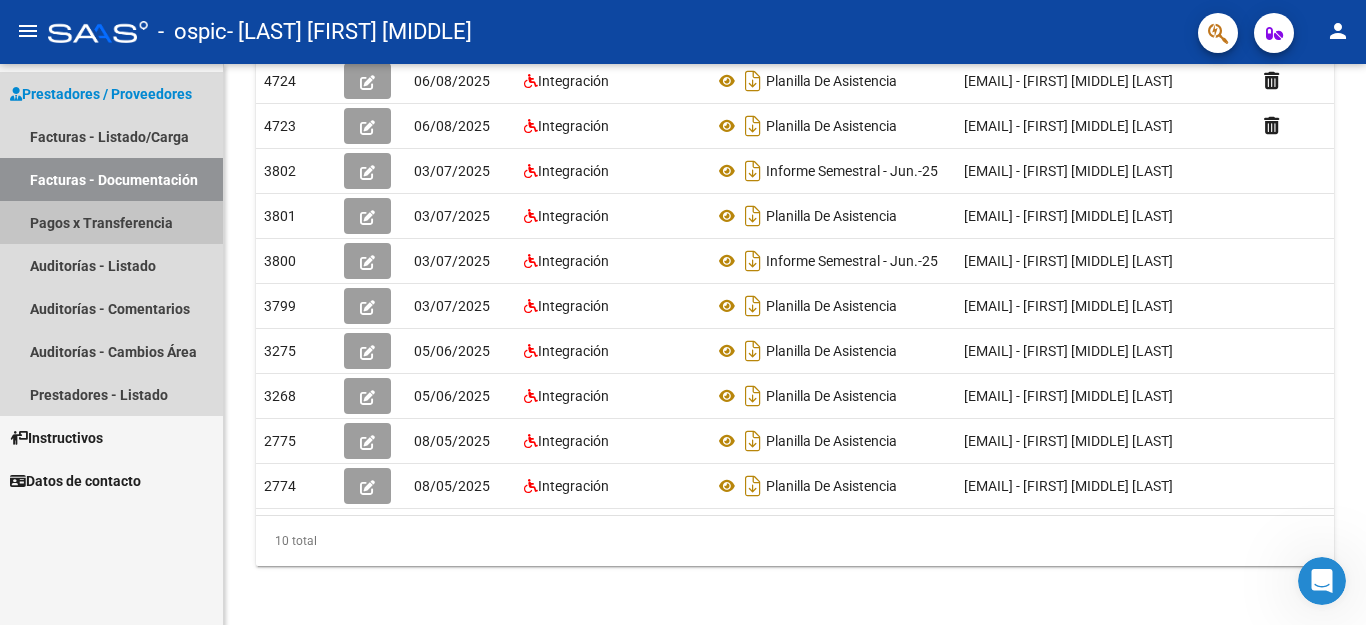 click on "Pagos x Transferencia" at bounding box center [111, 222] 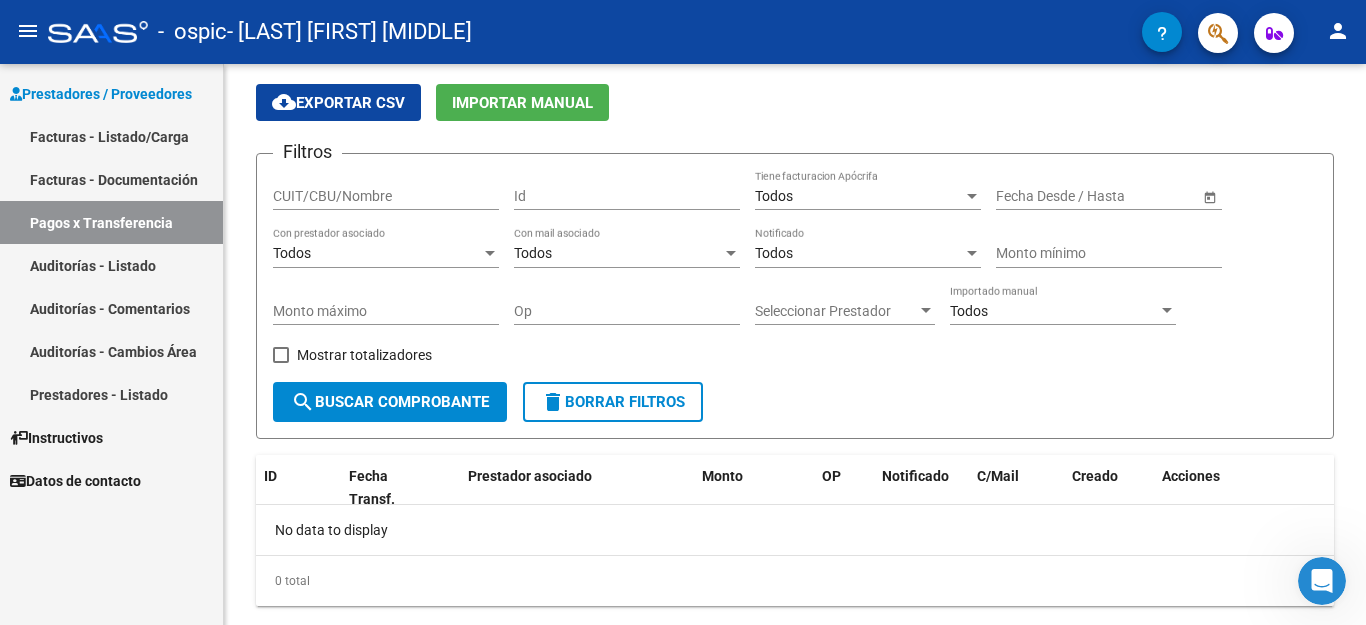 scroll, scrollTop: 108, scrollLeft: 0, axis: vertical 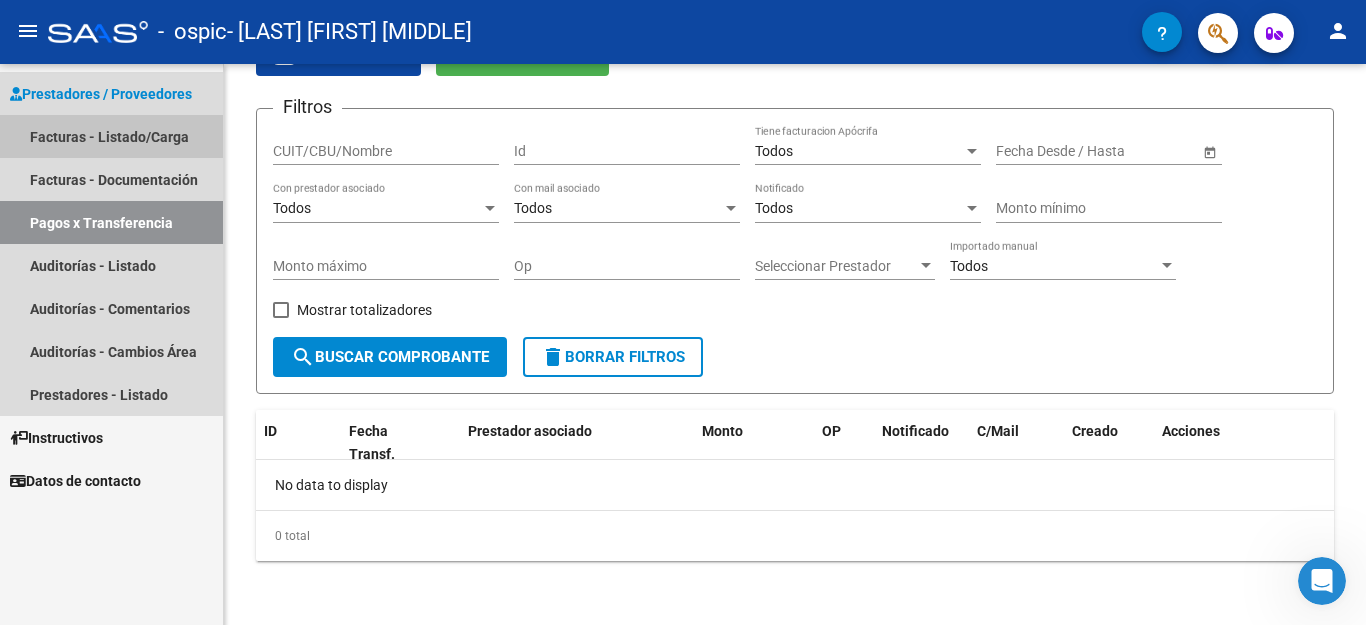 click on "Facturas - Listado/Carga" at bounding box center [111, 136] 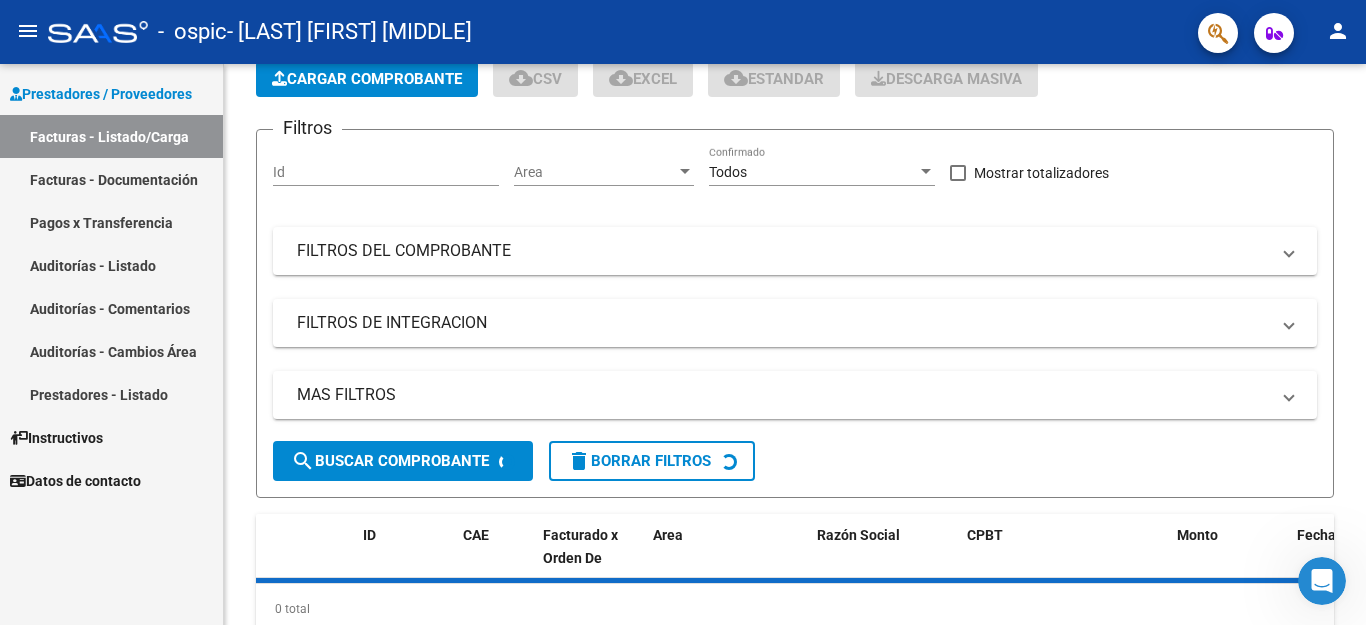 scroll, scrollTop: 411, scrollLeft: 0, axis: vertical 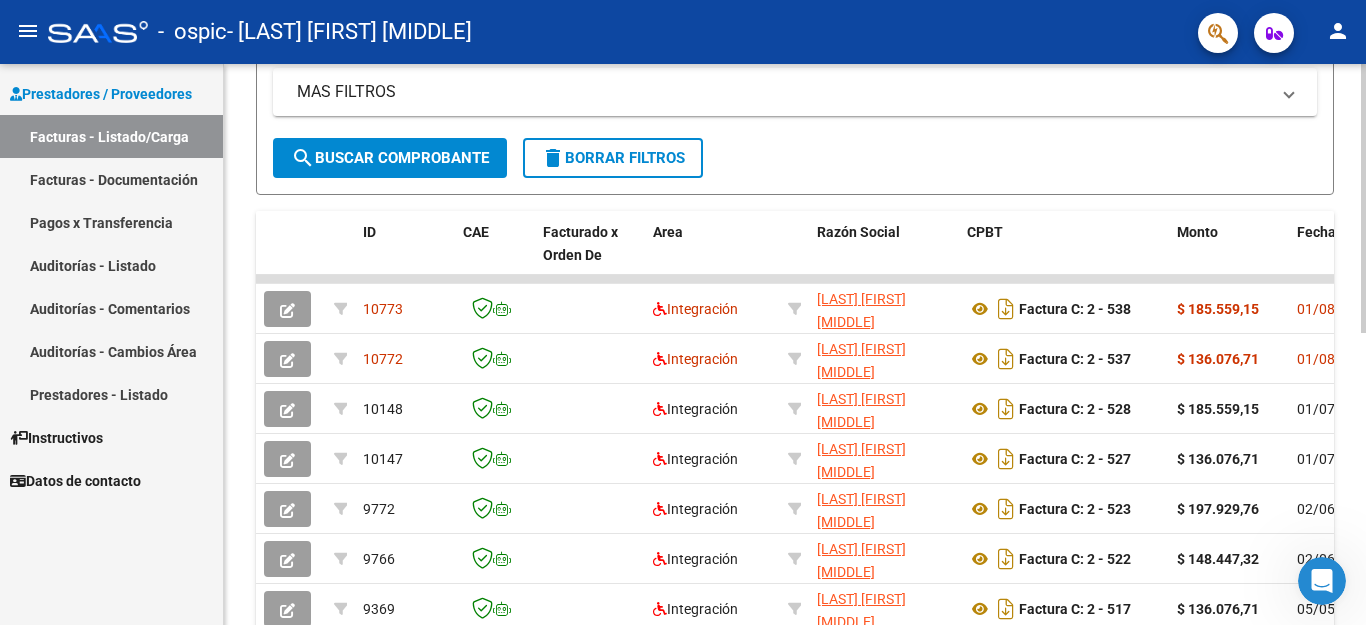 click 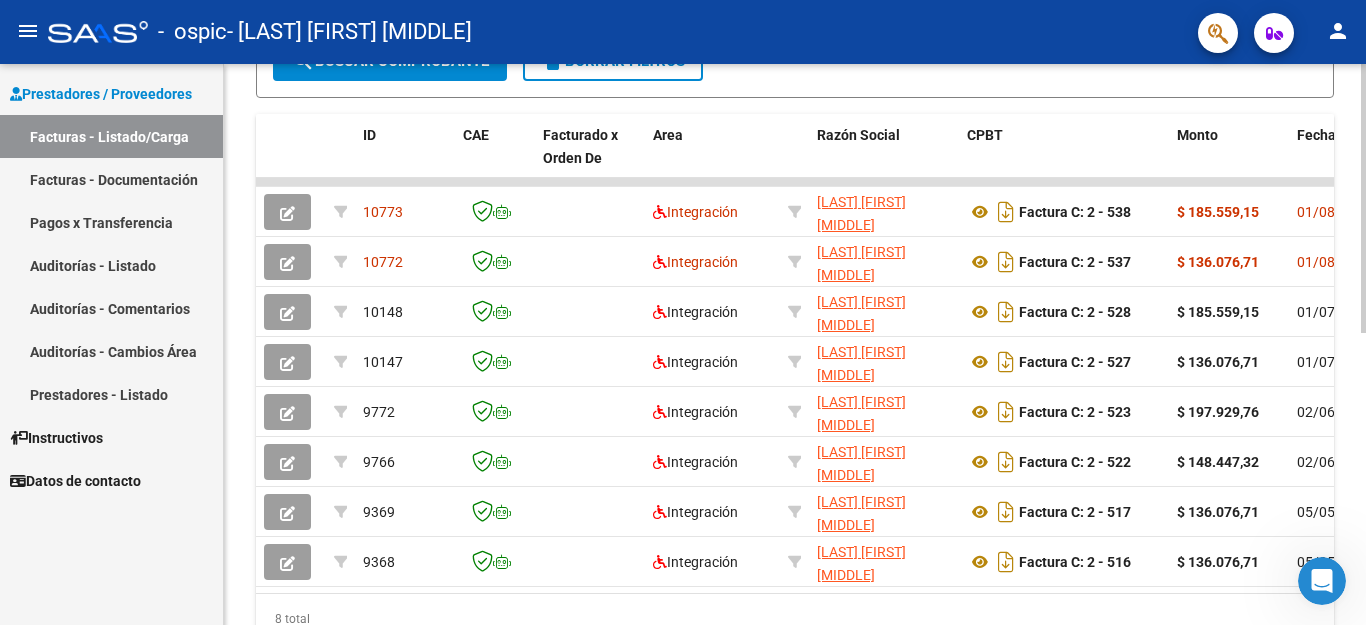click 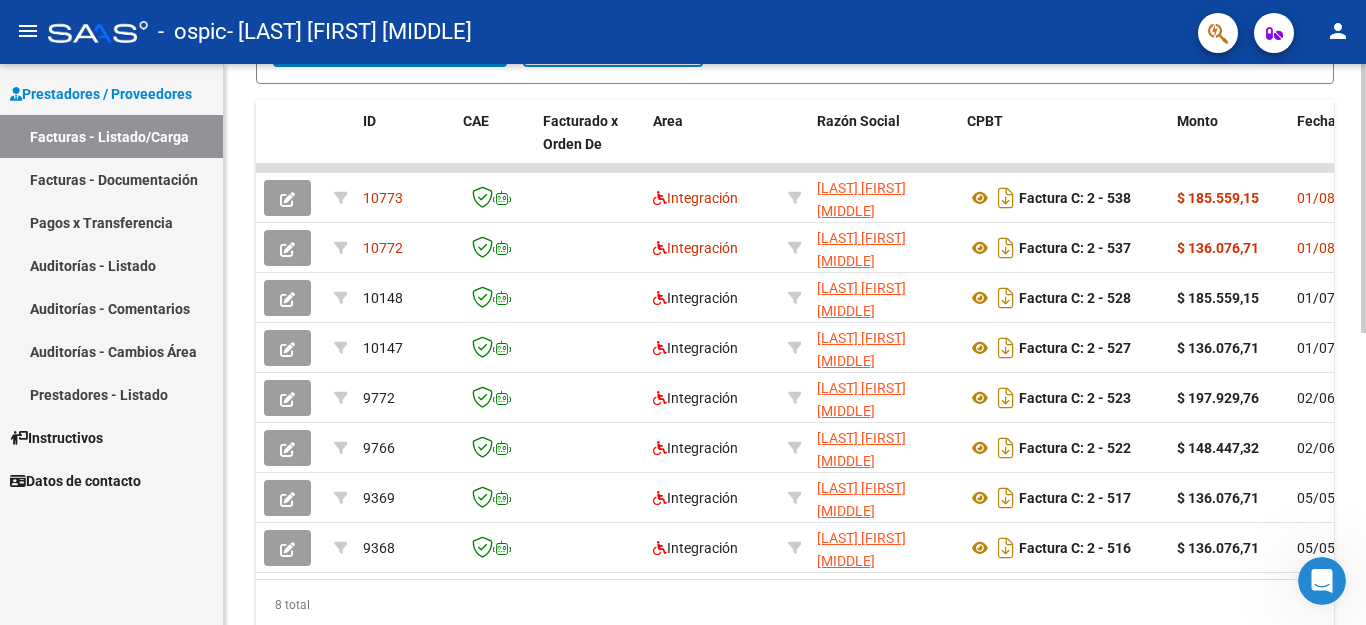 click 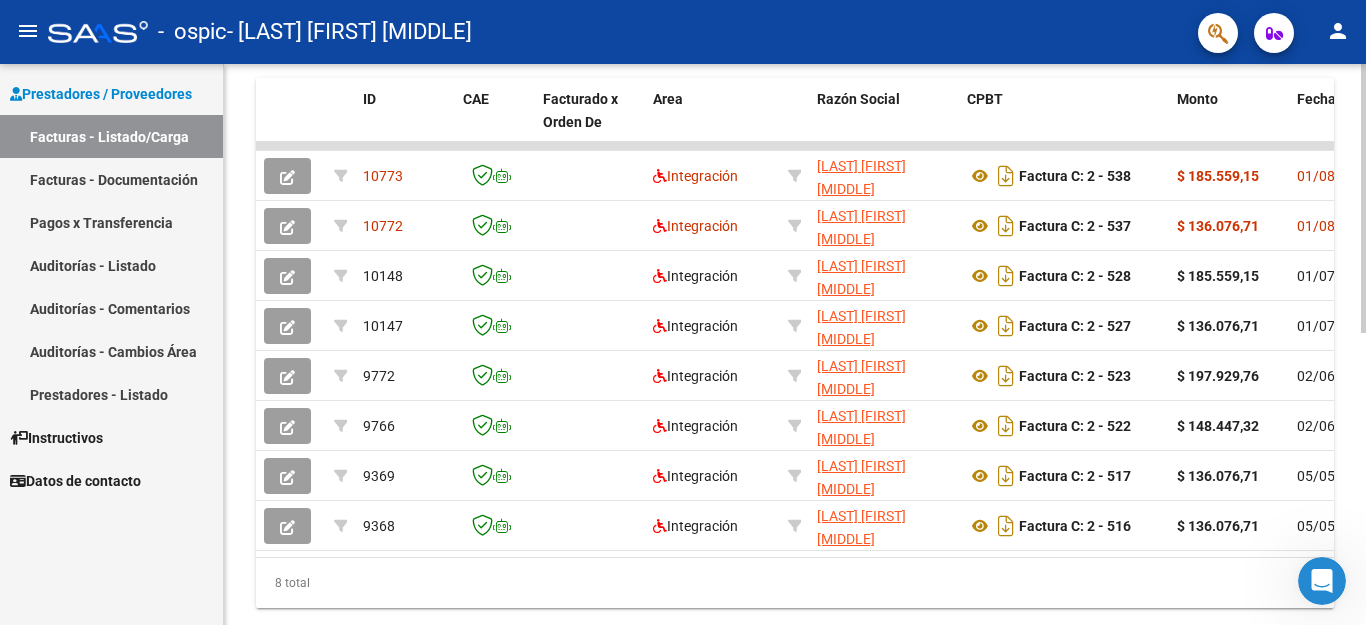 click 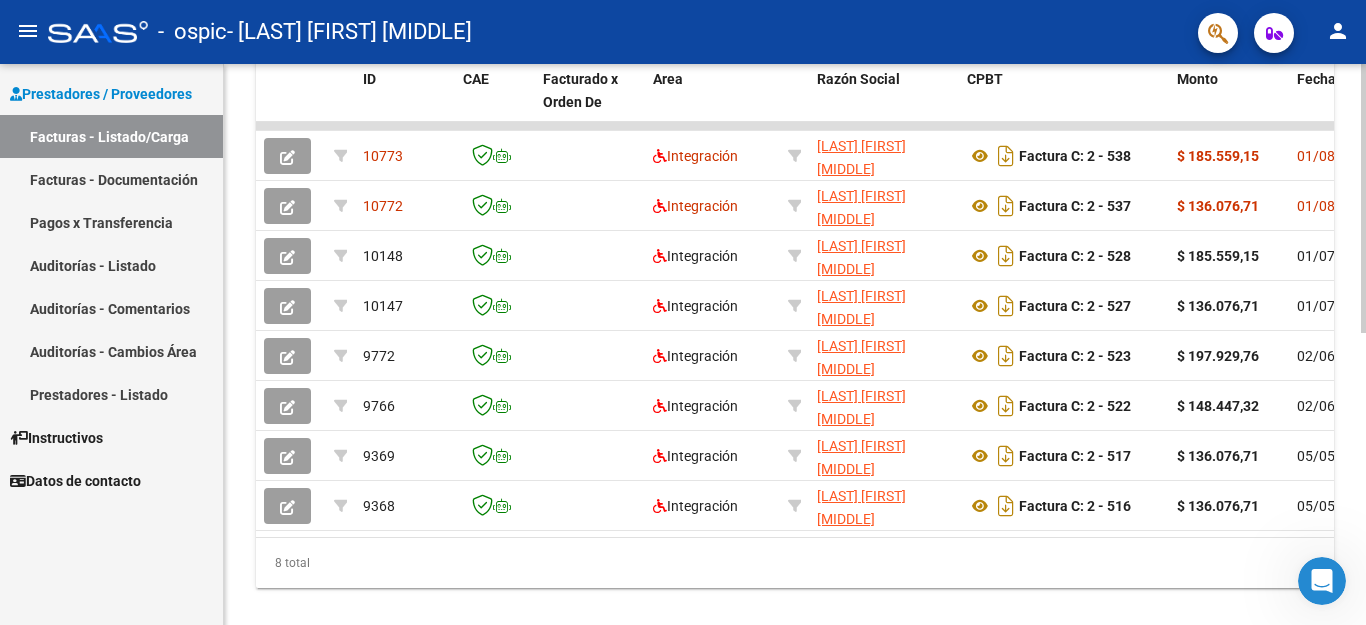 click 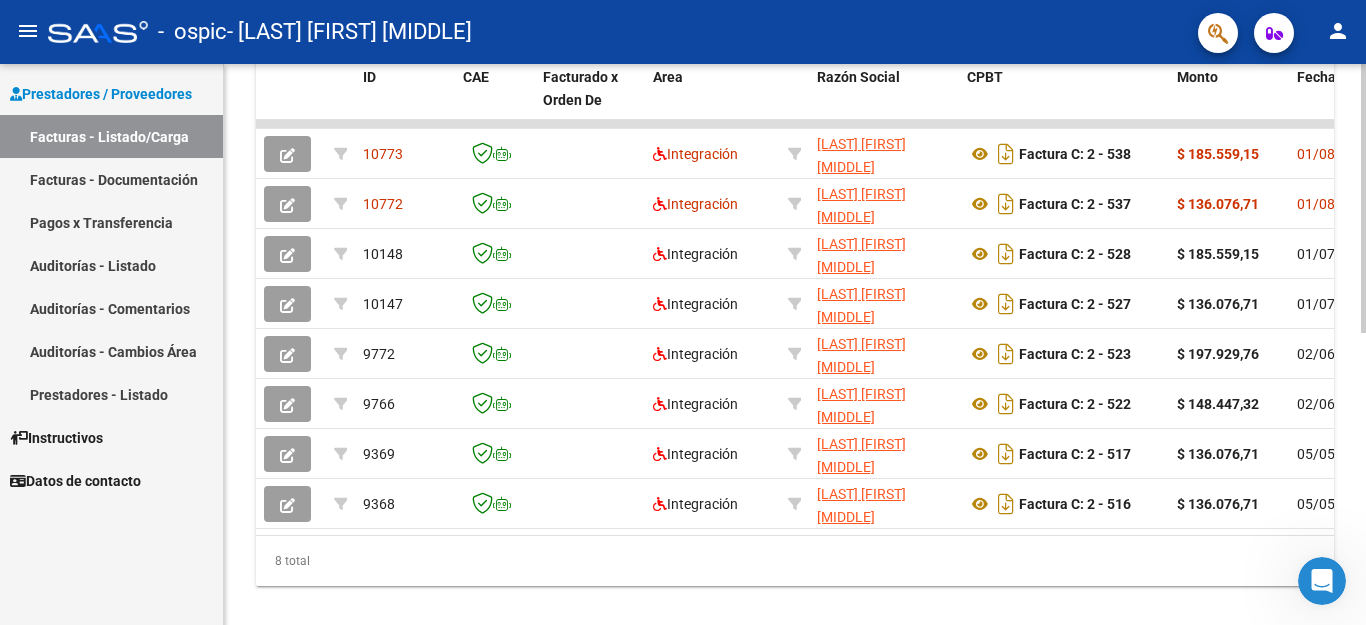 click 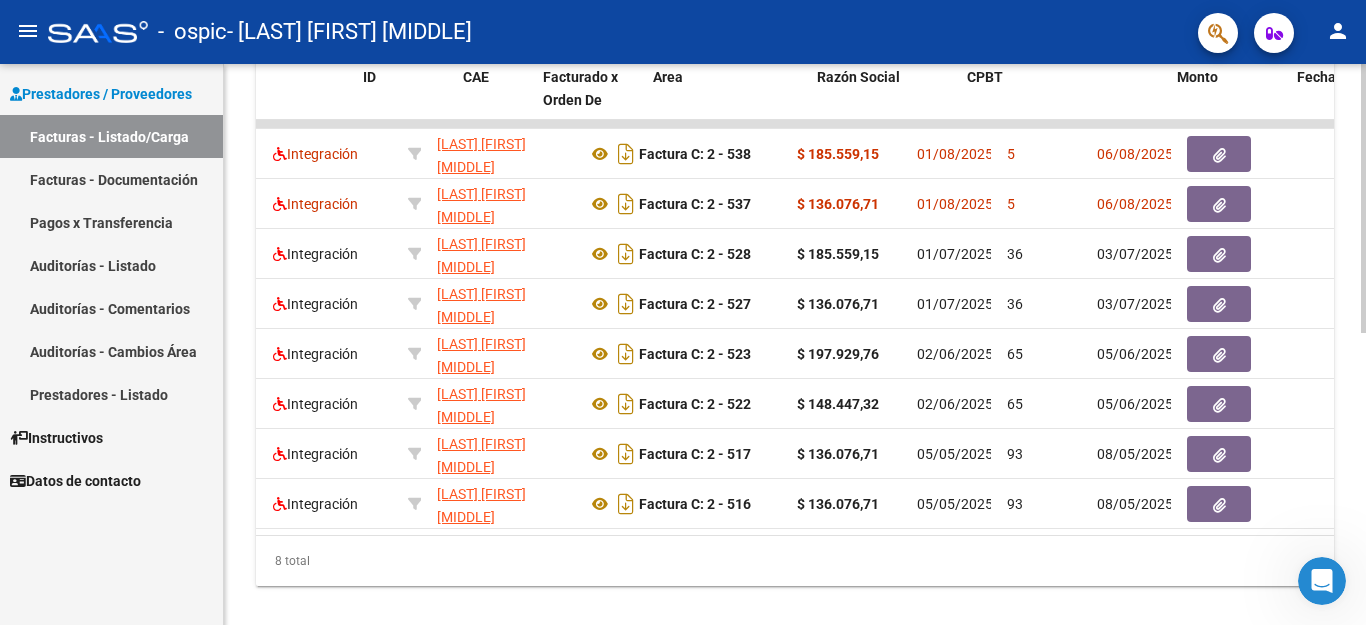 scroll, scrollTop: 0, scrollLeft: 0, axis: both 